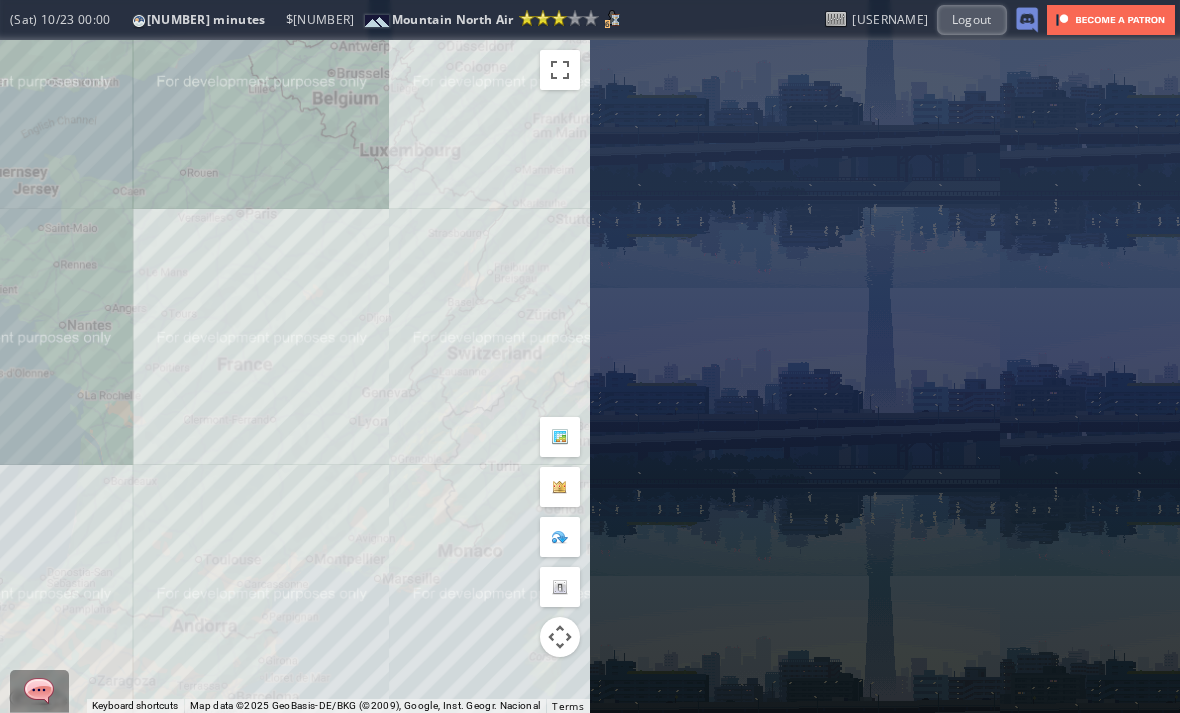 scroll, scrollTop: 0, scrollLeft: 0, axis: both 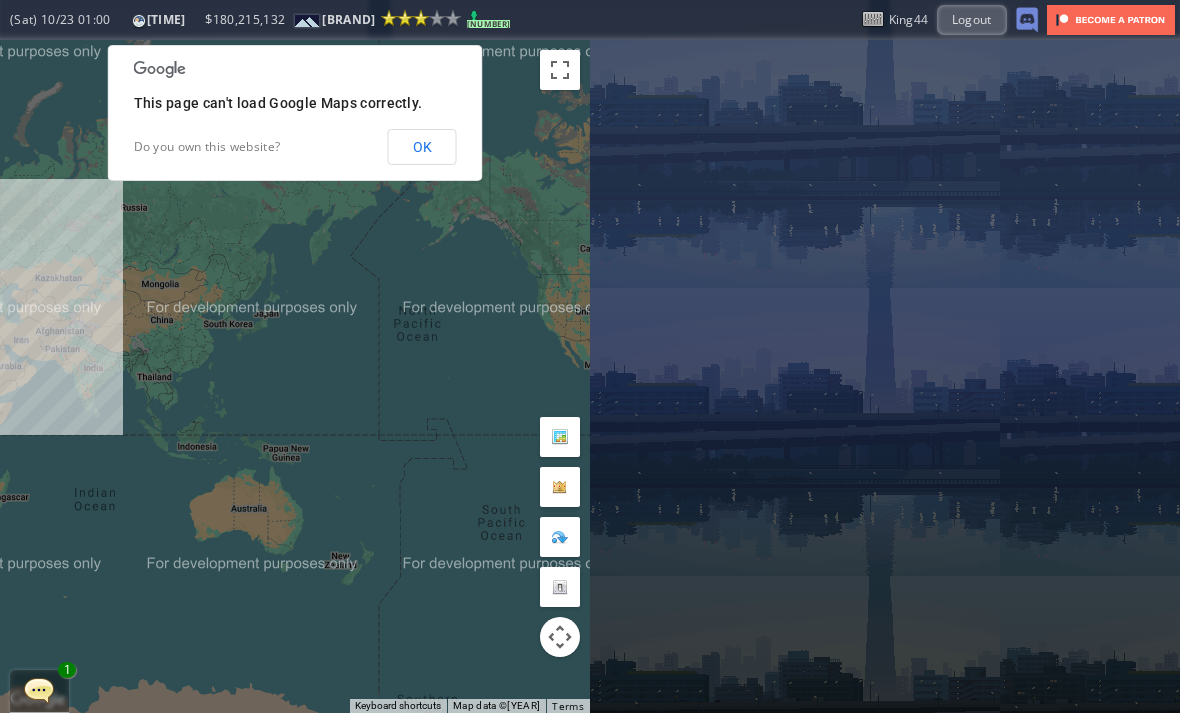 click on "To navigate, press the arrow keys." at bounding box center (295, 376) 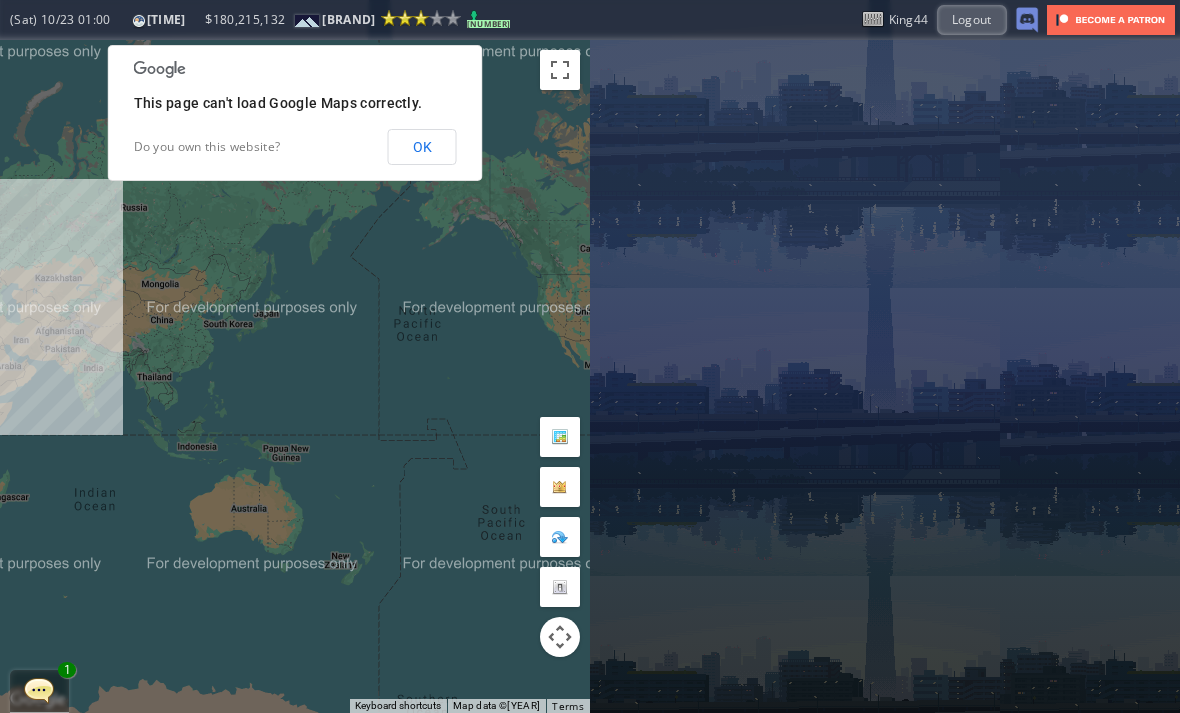 click on "OK" at bounding box center (422, 147) 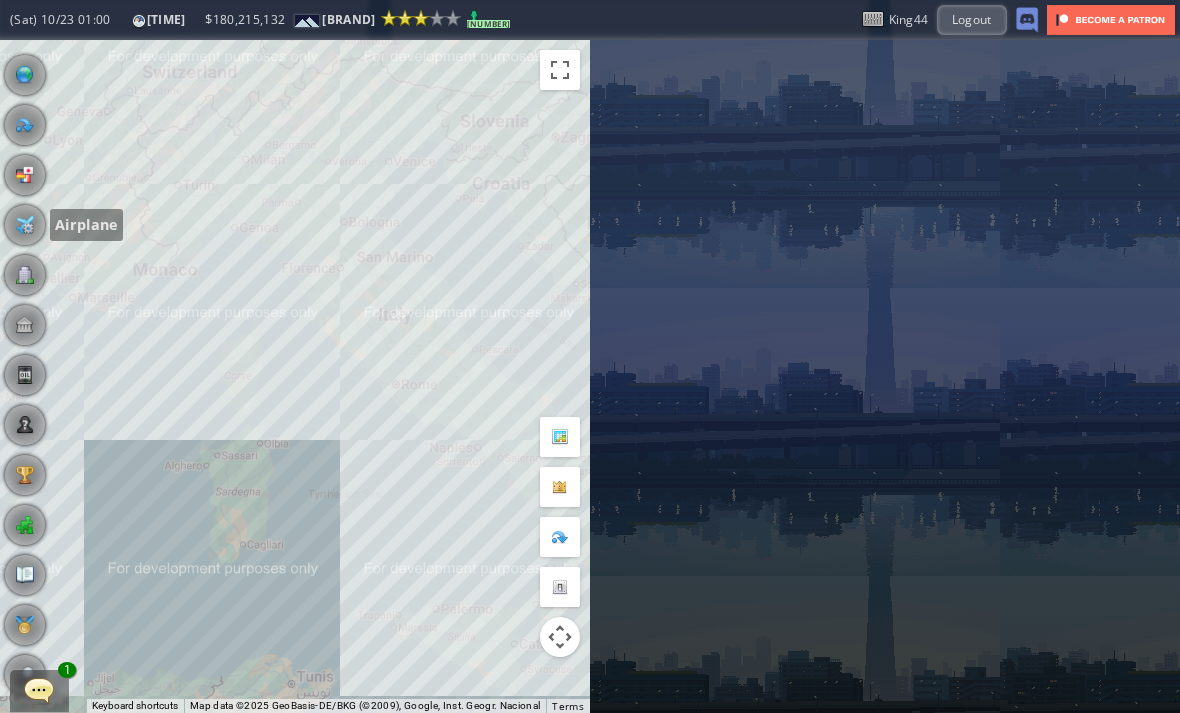click at bounding box center (25, 225) 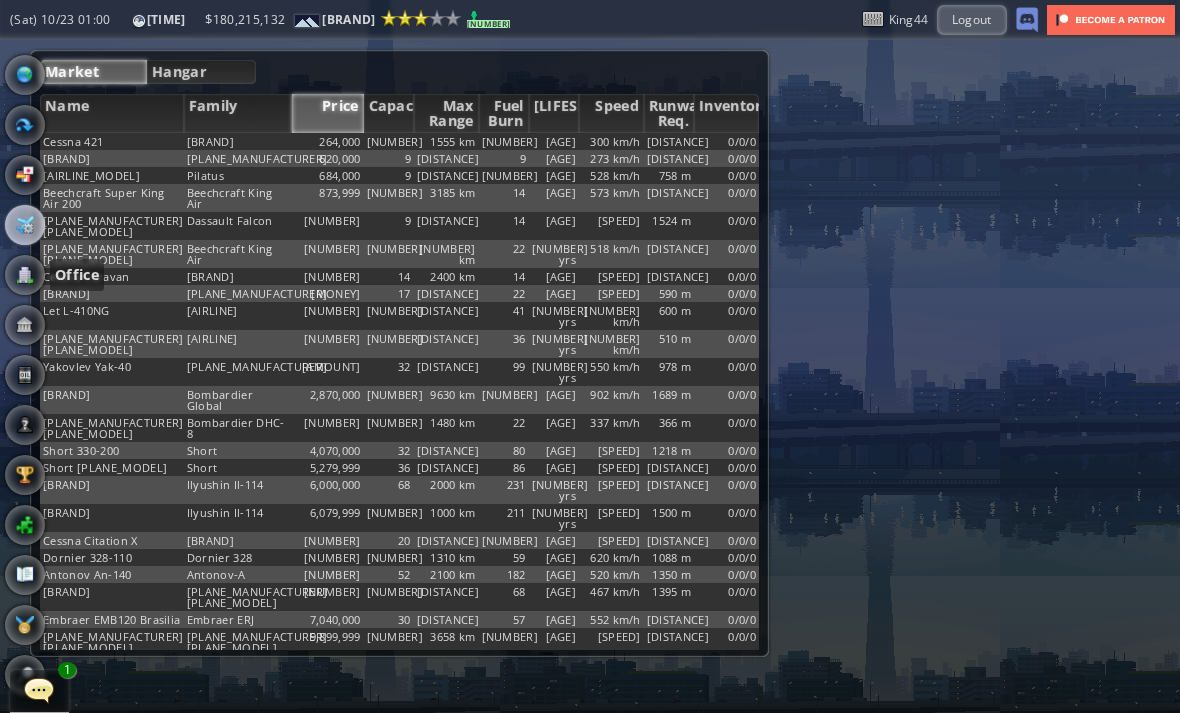 click at bounding box center [25, 275] 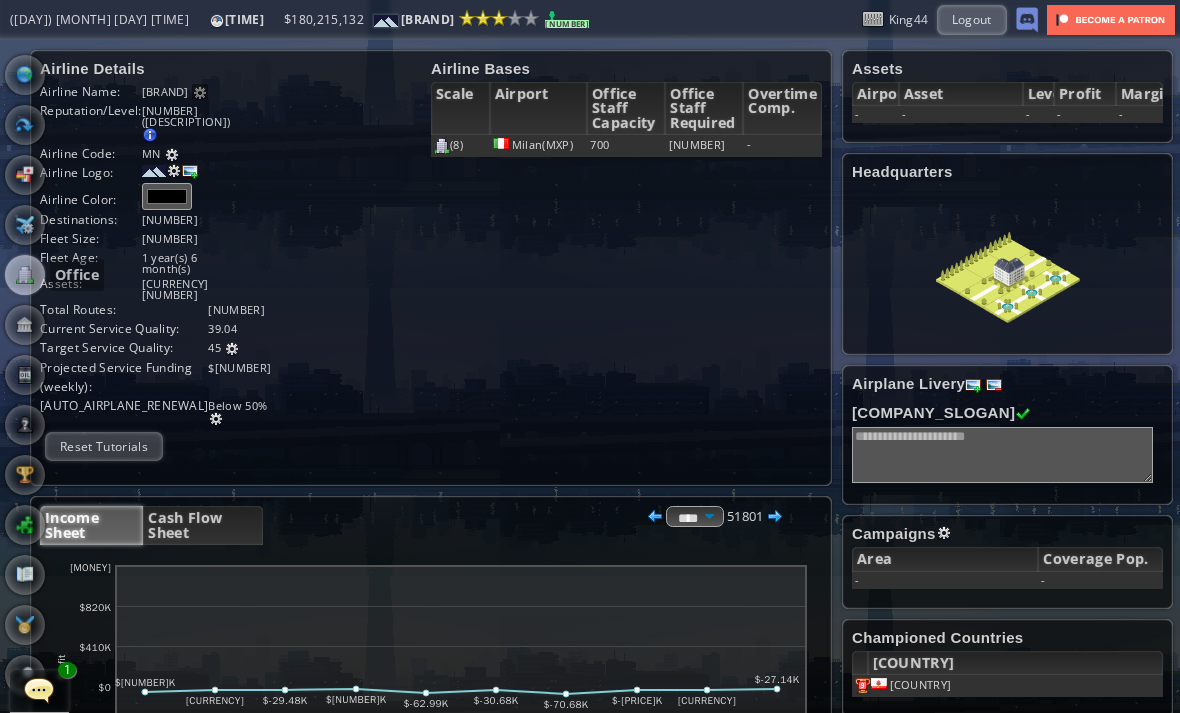 click on "Airline Details
Airline Name:
[AIRLINE_NAME]
Airline rename is only available to Patreon members
Reputation/Level:
[NUMBER] ([REPUTATION]) Target Reputation: [NUMBER] Airport Loyalist Ranking : [NUMBER] Alliance Bonus : [NUMBER] Passengers carried : [NUMBER] Current reputation adjusts slowly towards the target reputation Next Grade: [NUMBER]
Airline Code: $" at bounding box center (431, 268) 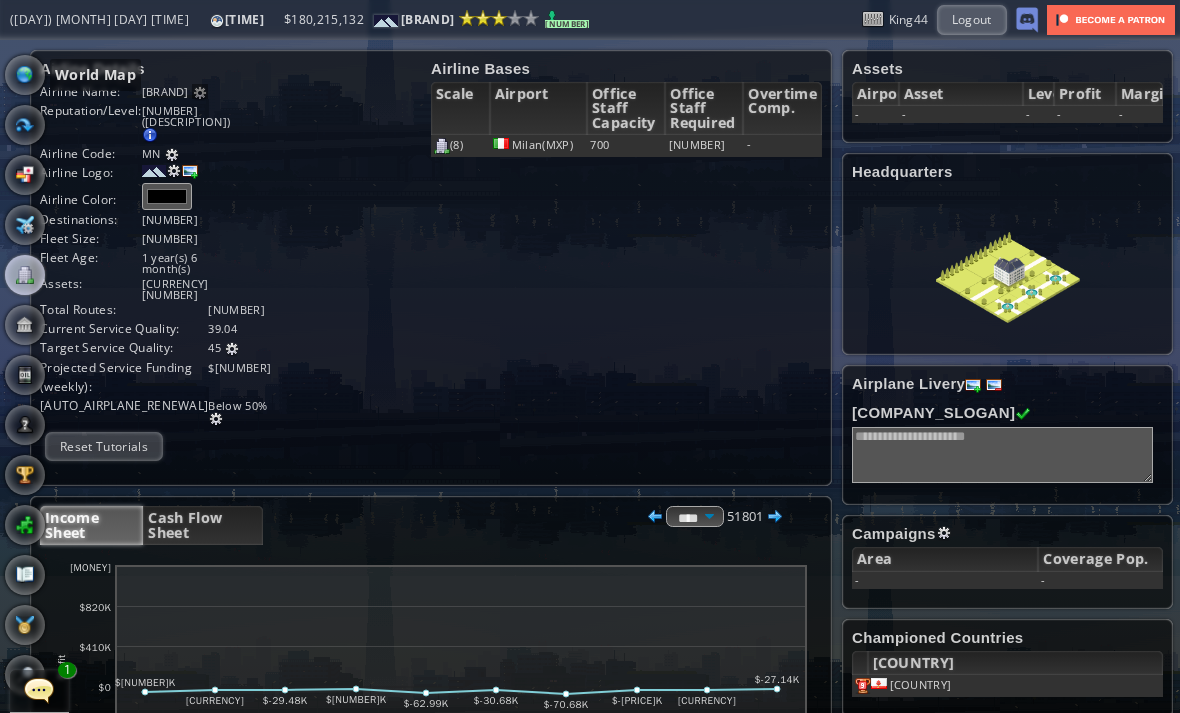 click at bounding box center [25, 75] 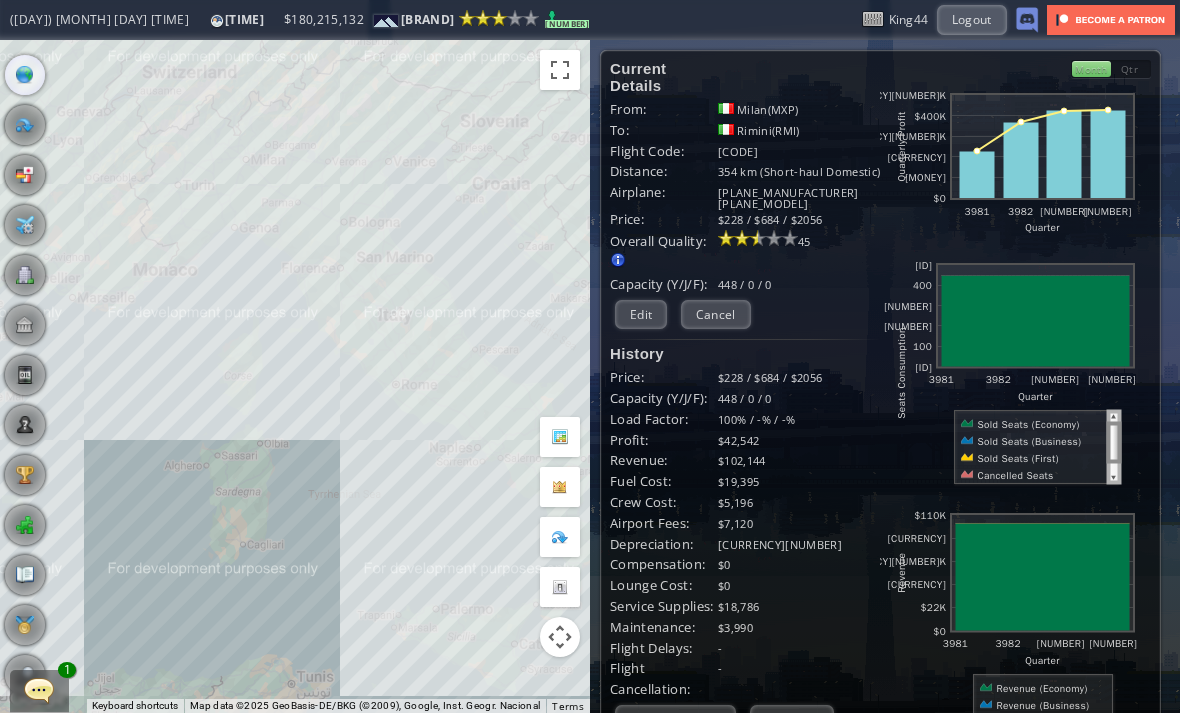 click on "Edit" at bounding box center [641, 314] 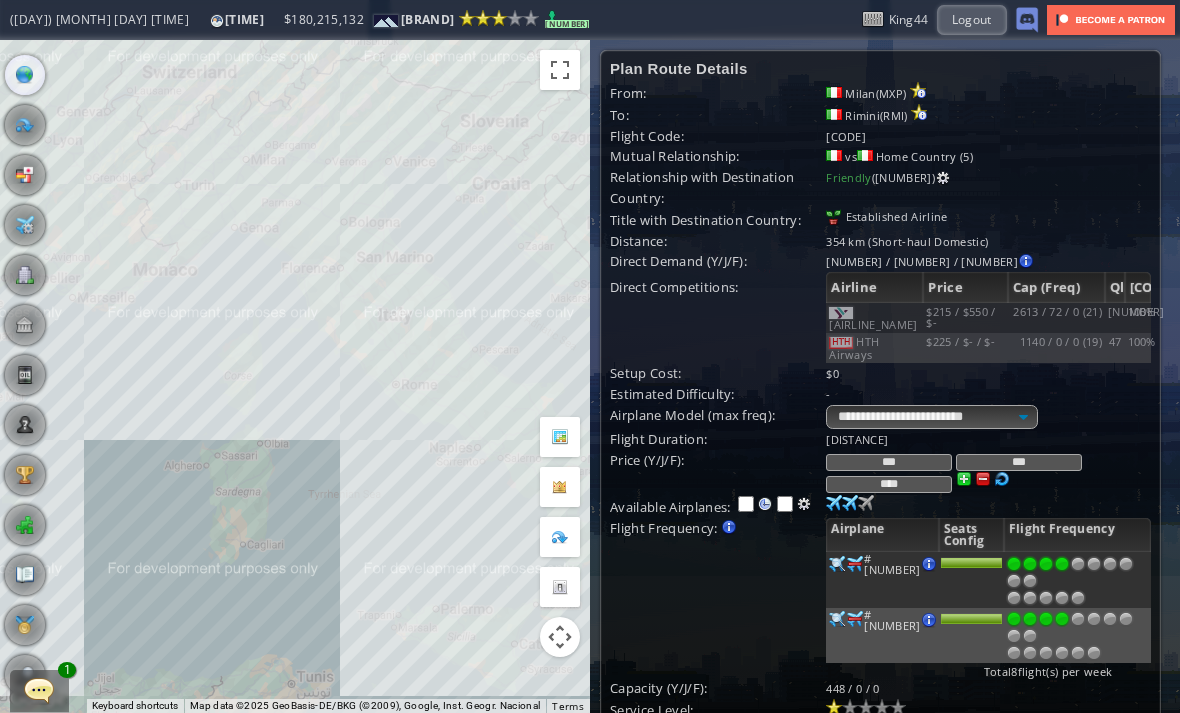 click at bounding box center [1110, 564] 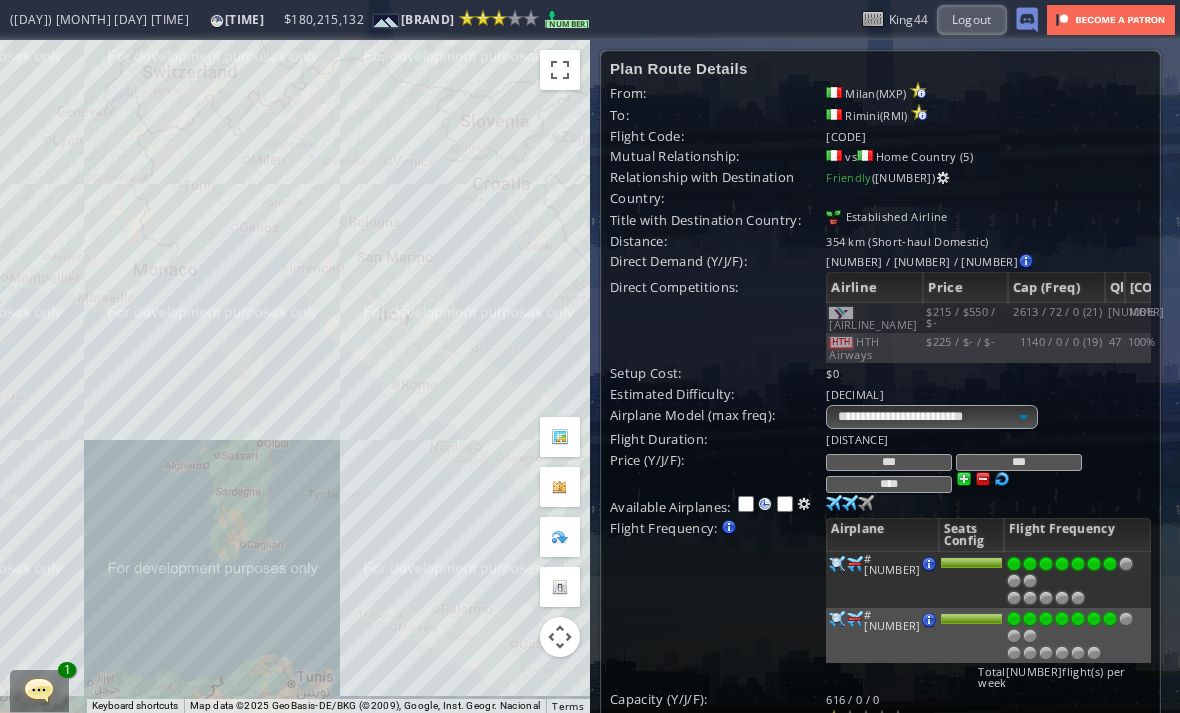 click at bounding box center (1110, 564) 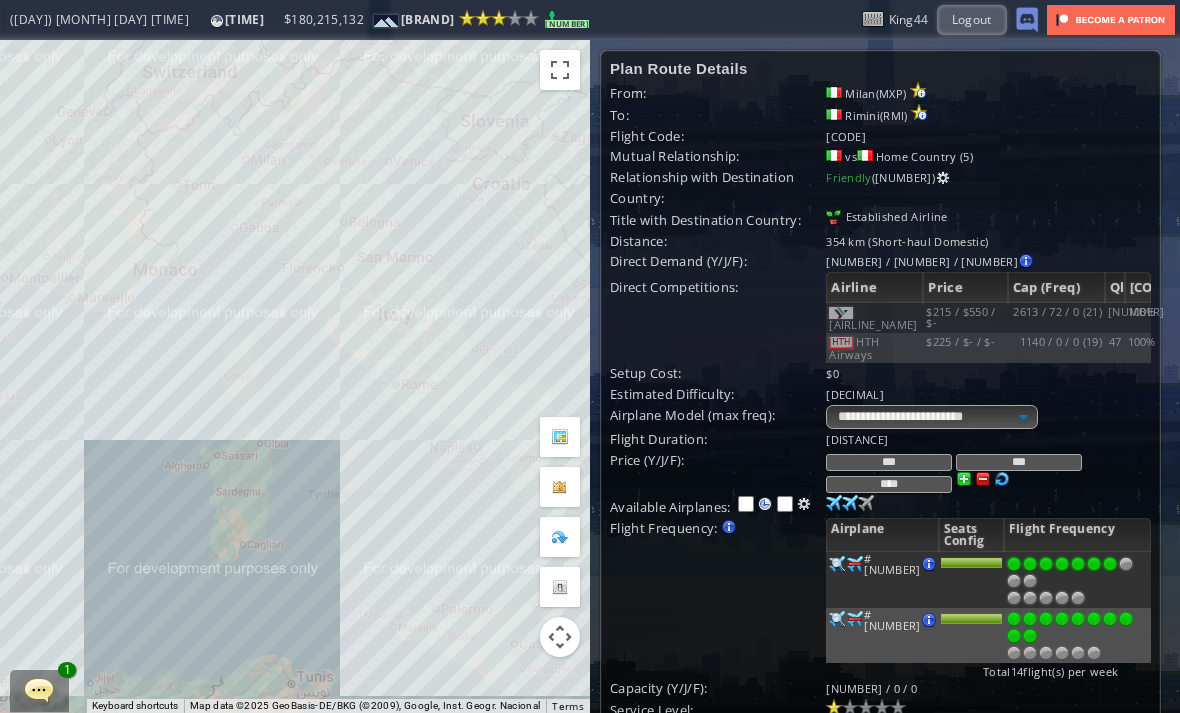 click at bounding box center [1030, 581] 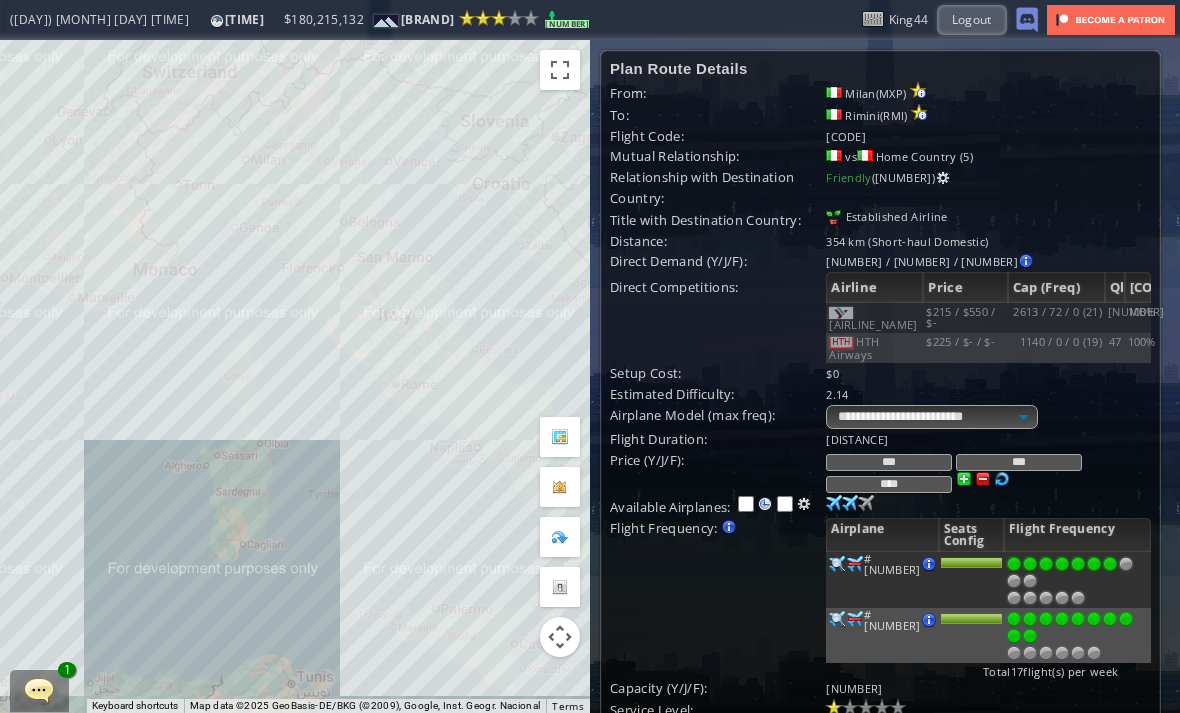 click at bounding box center [1030, 581] 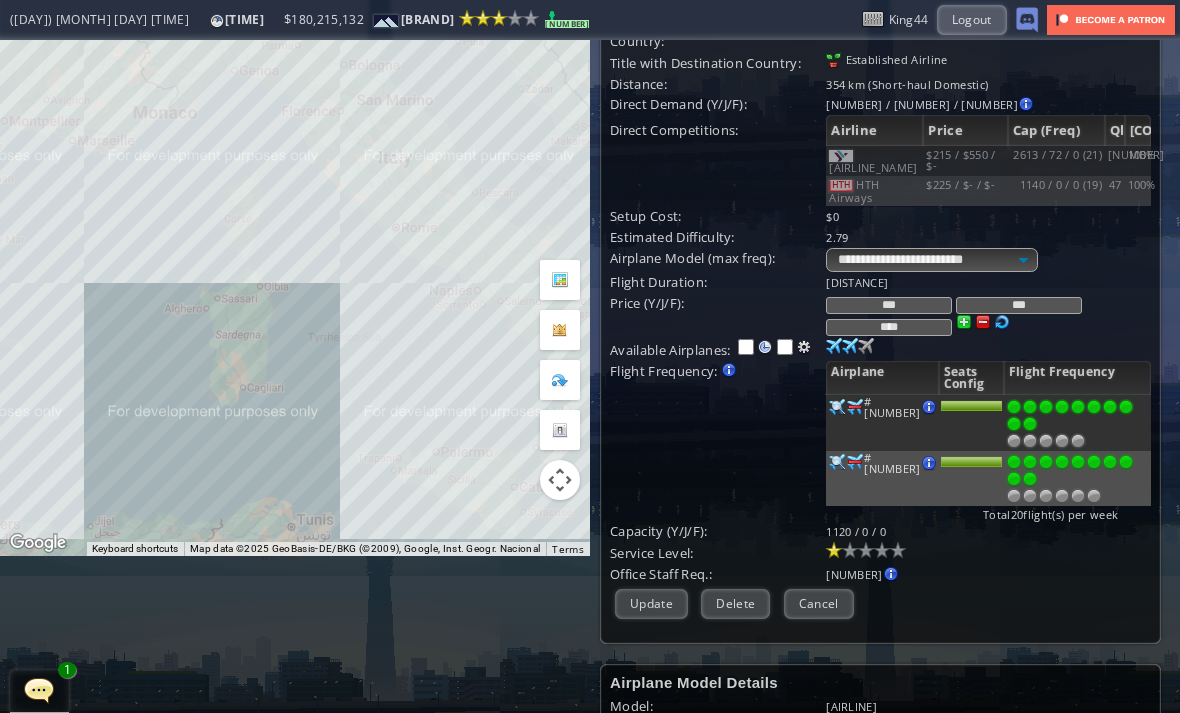 scroll, scrollTop: 157, scrollLeft: 0, axis: vertical 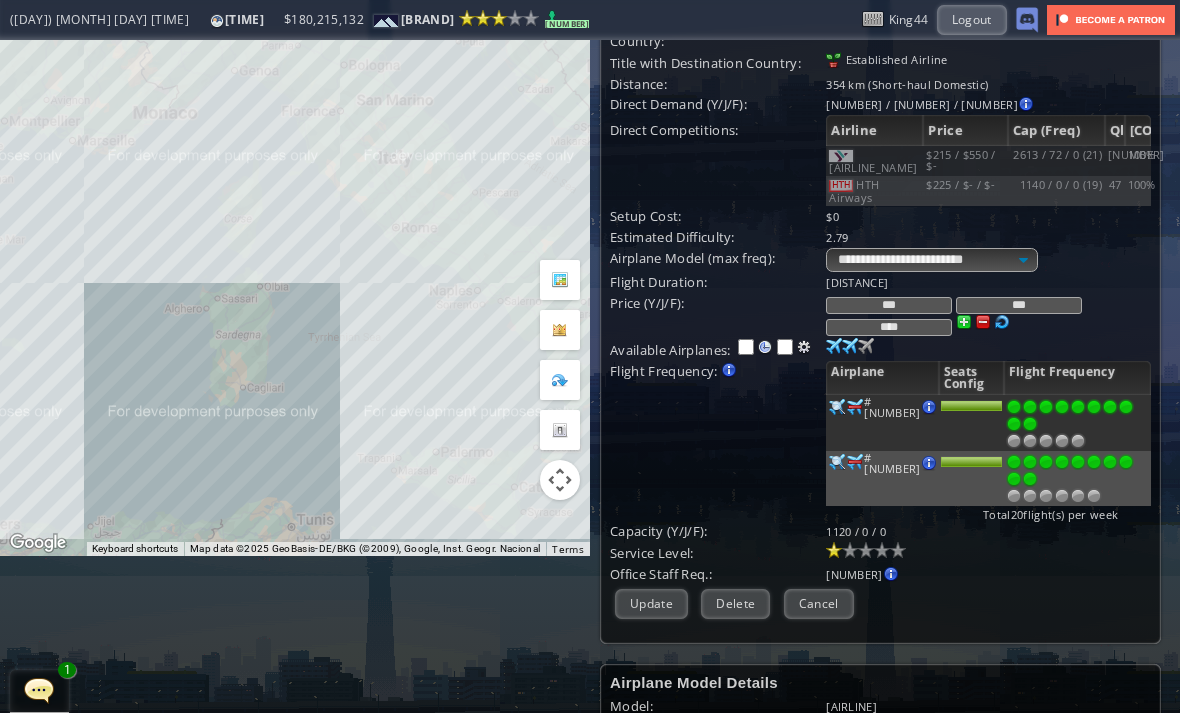 click at bounding box center [850, 550] 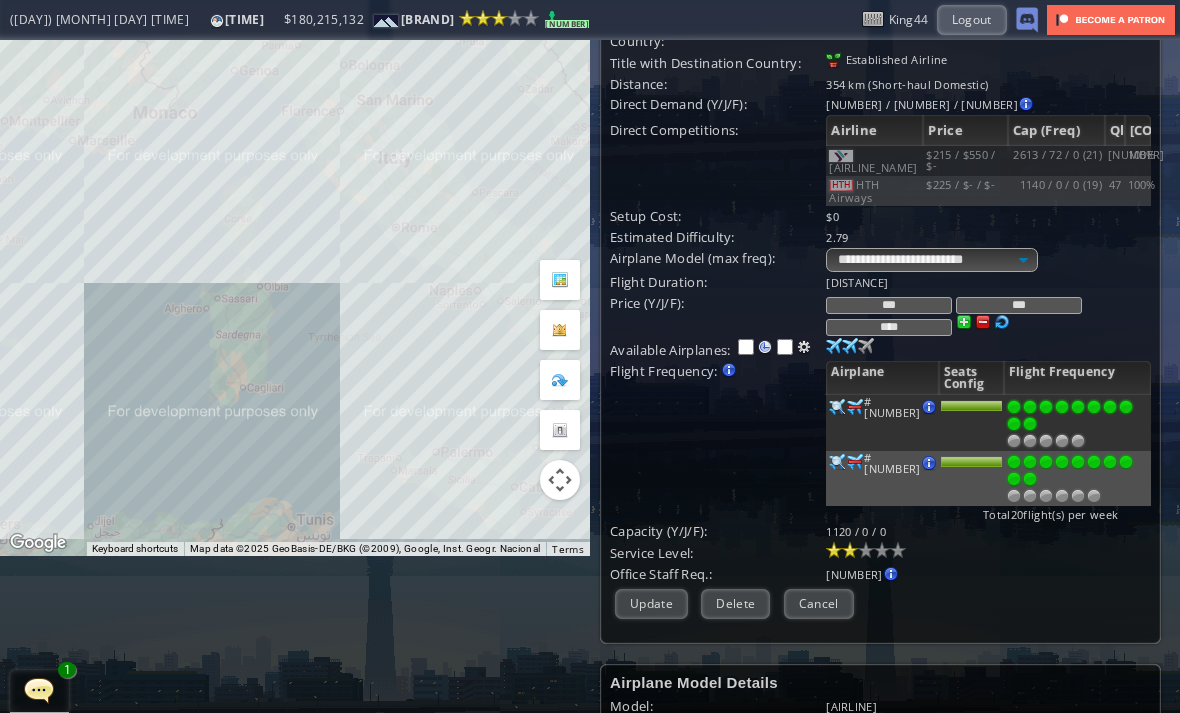 click on "Update" at bounding box center [651, 603] 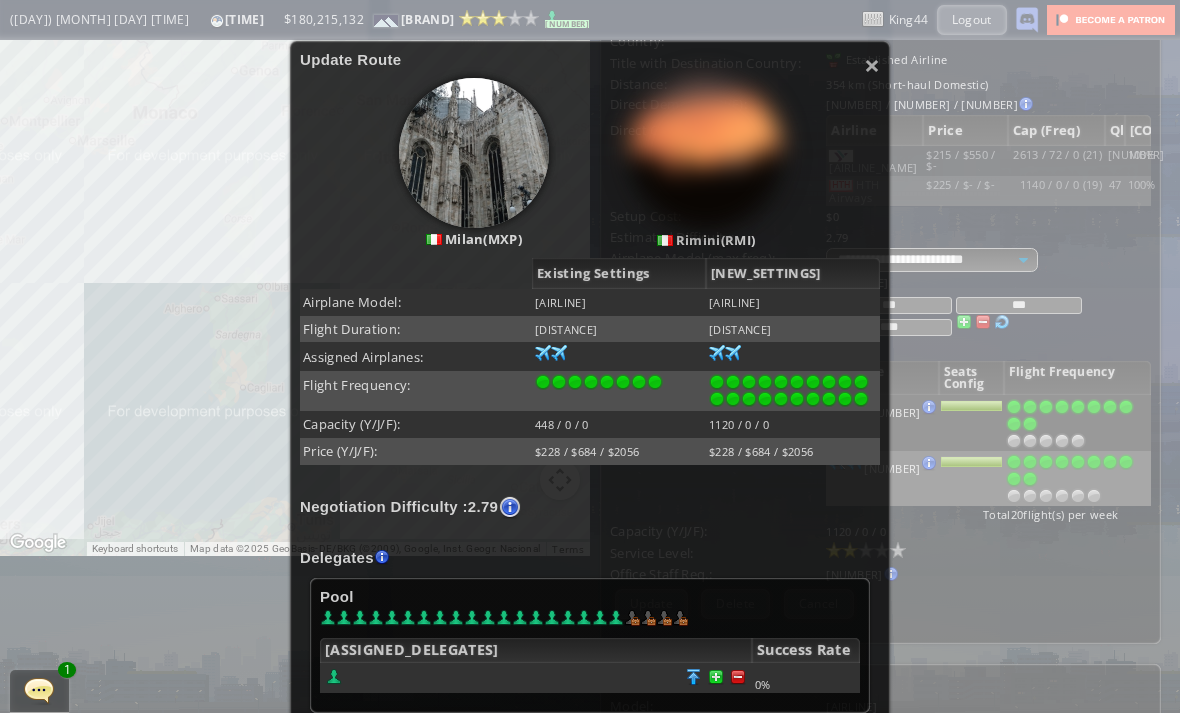 scroll, scrollTop: 173, scrollLeft: 0, axis: vertical 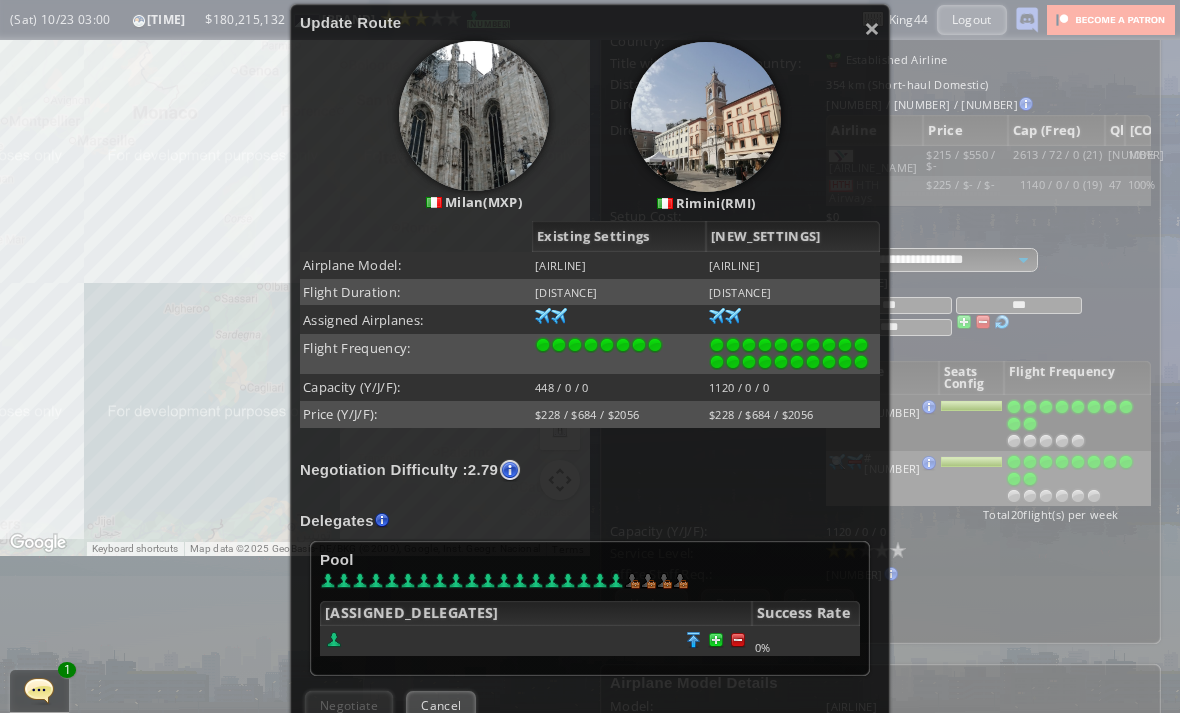 click at bounding box center [738, 640] 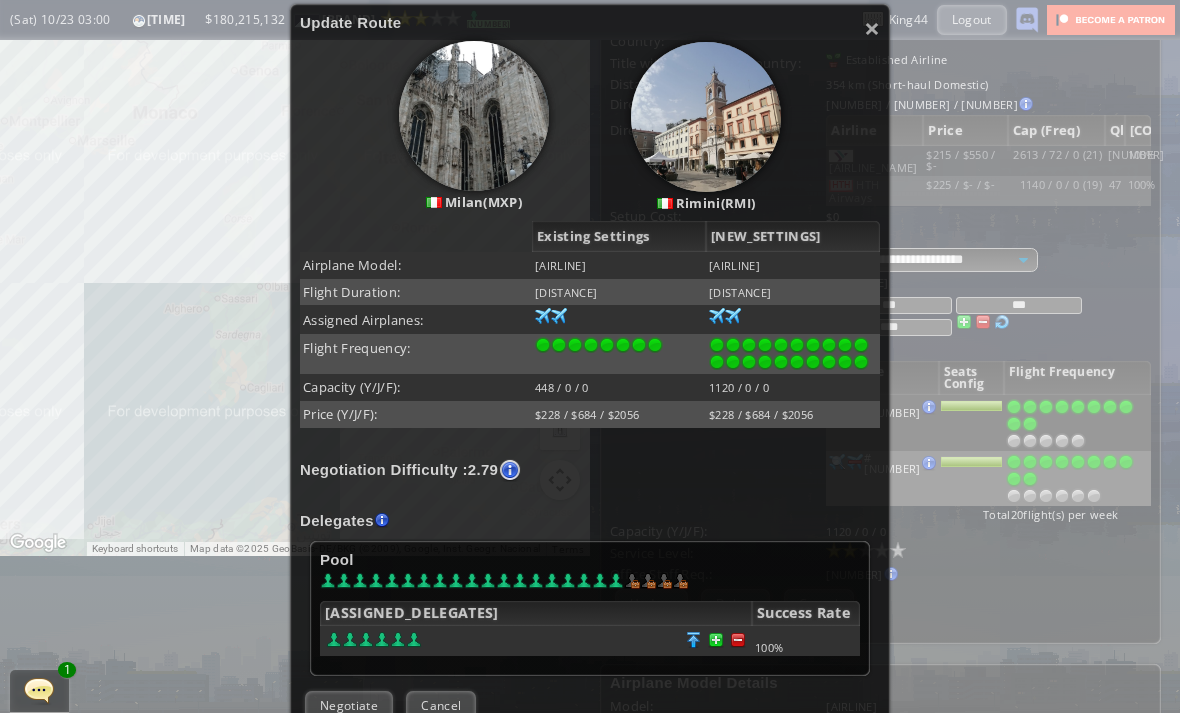 click on "Negotiate" at bounding box center (349, 705) 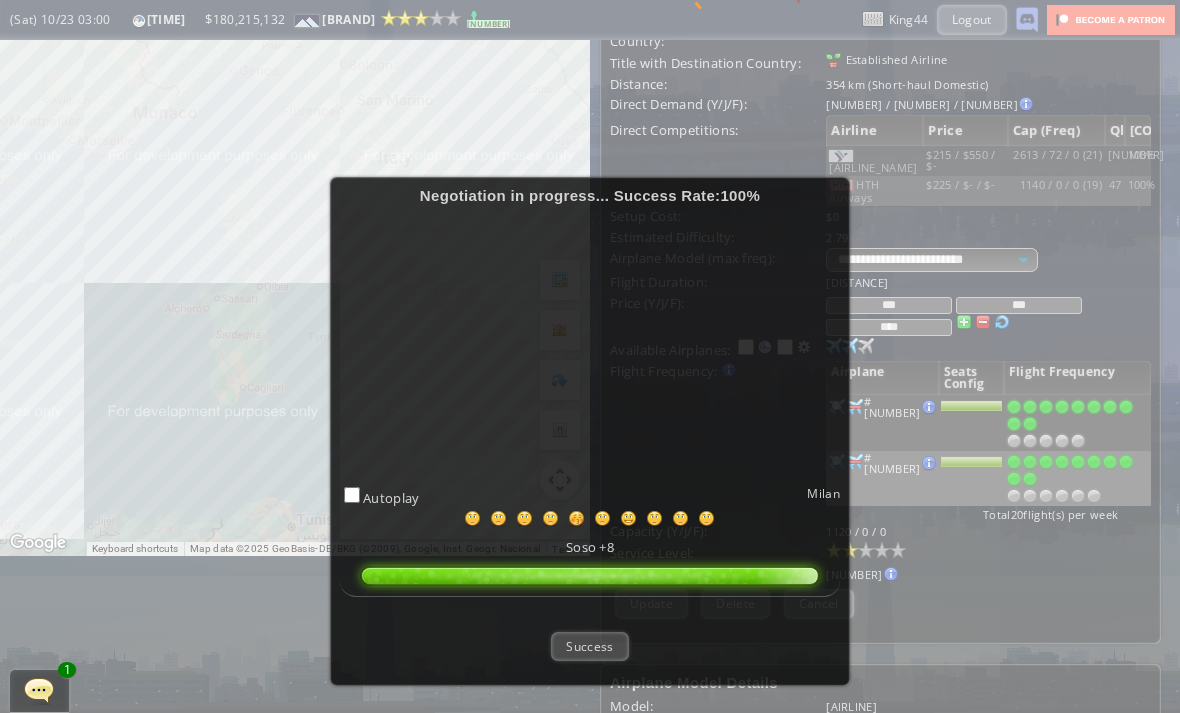 click on "Success" at bounding box center [589, 646] 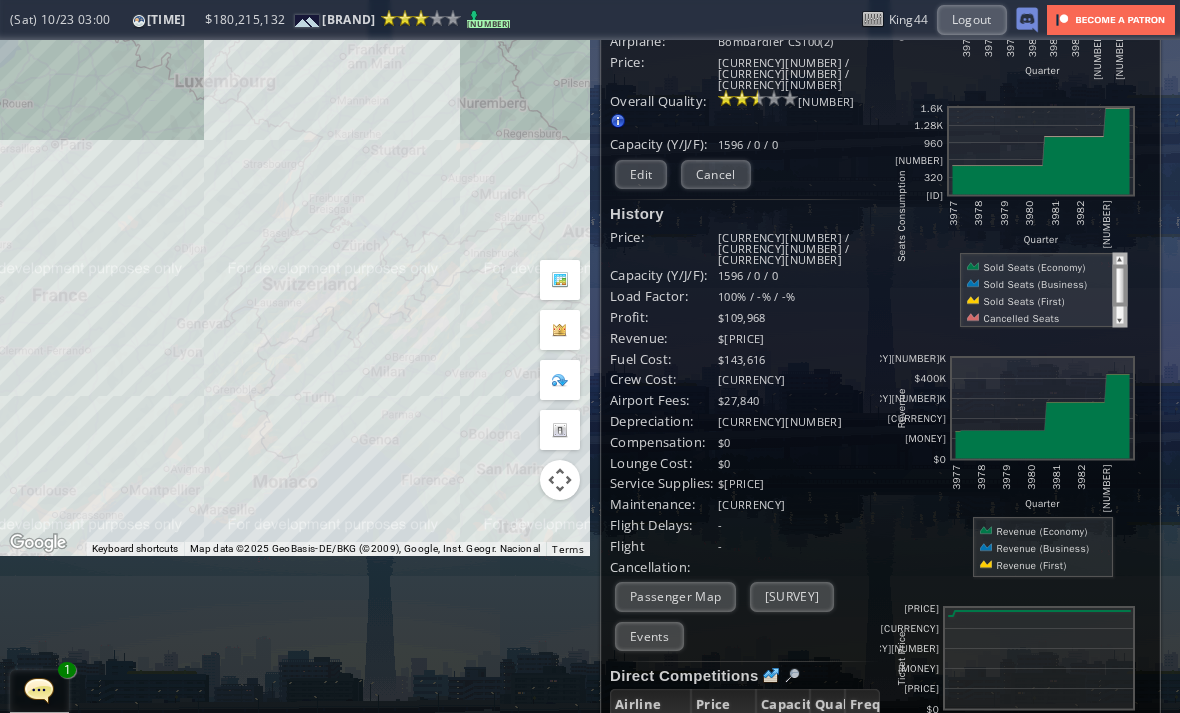 click on "Edit" at bounding box center [641, 174] 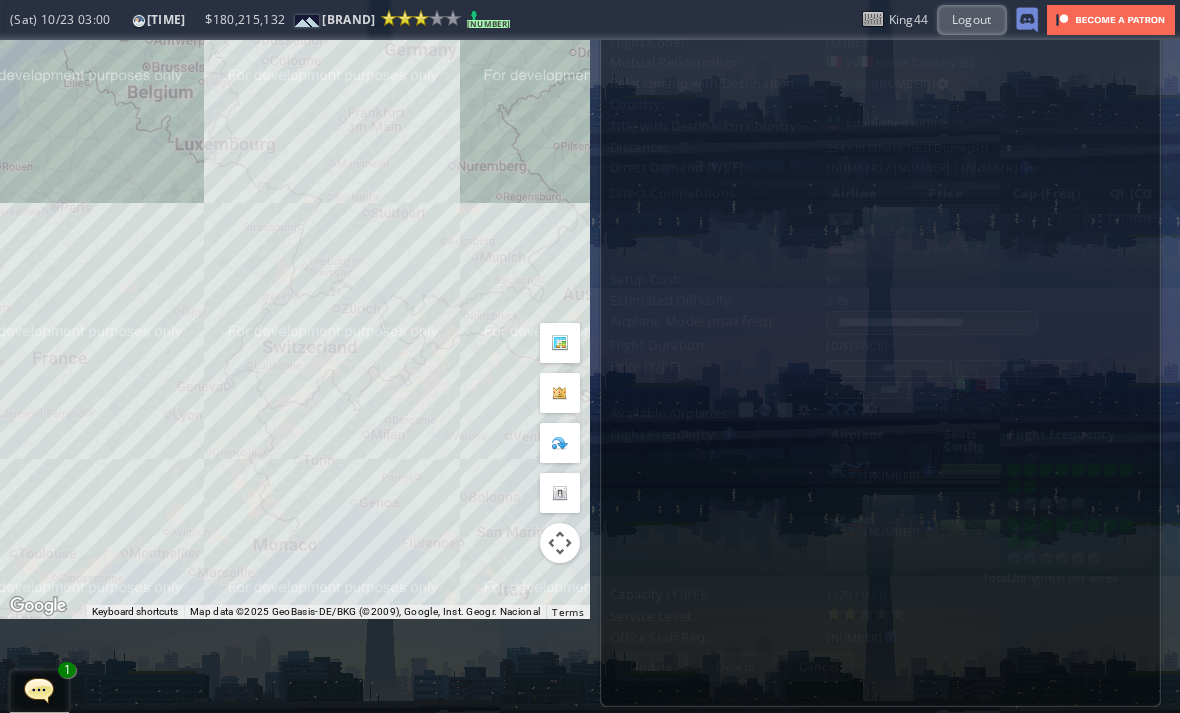 scroll, scrollTop: 0, scrollLeft: 0, axis: both 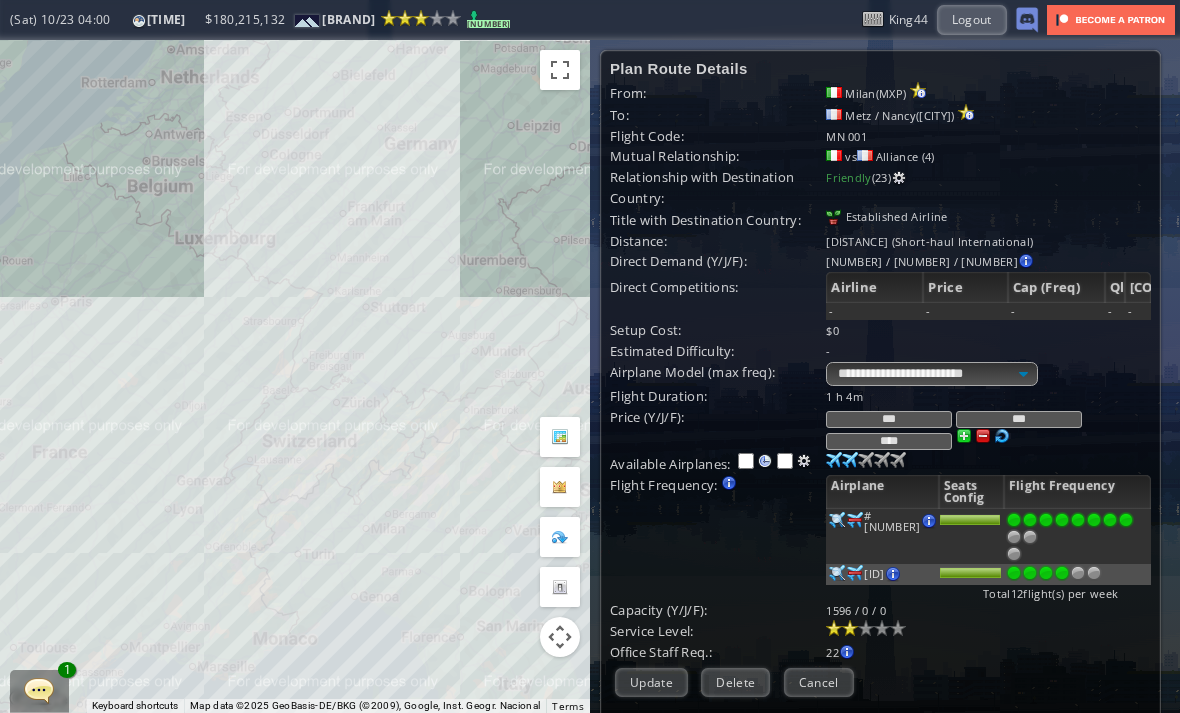 click at bounding box center [1014, 554] 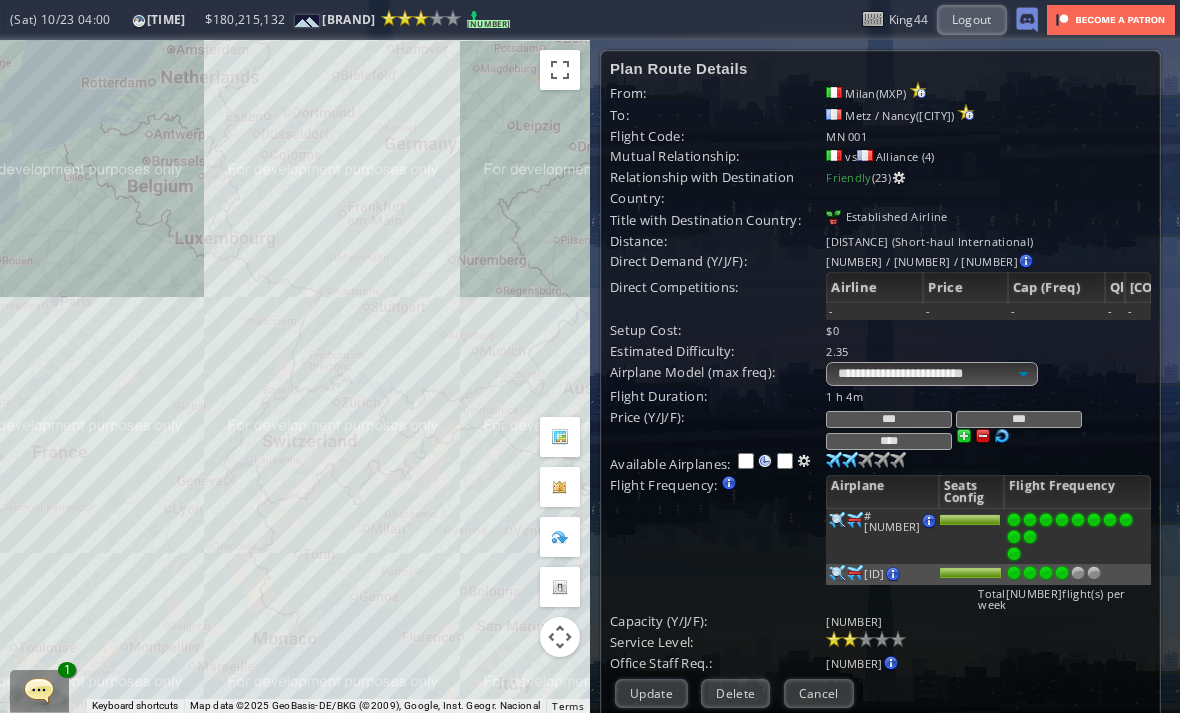 click at bounding box center (1094, 520) 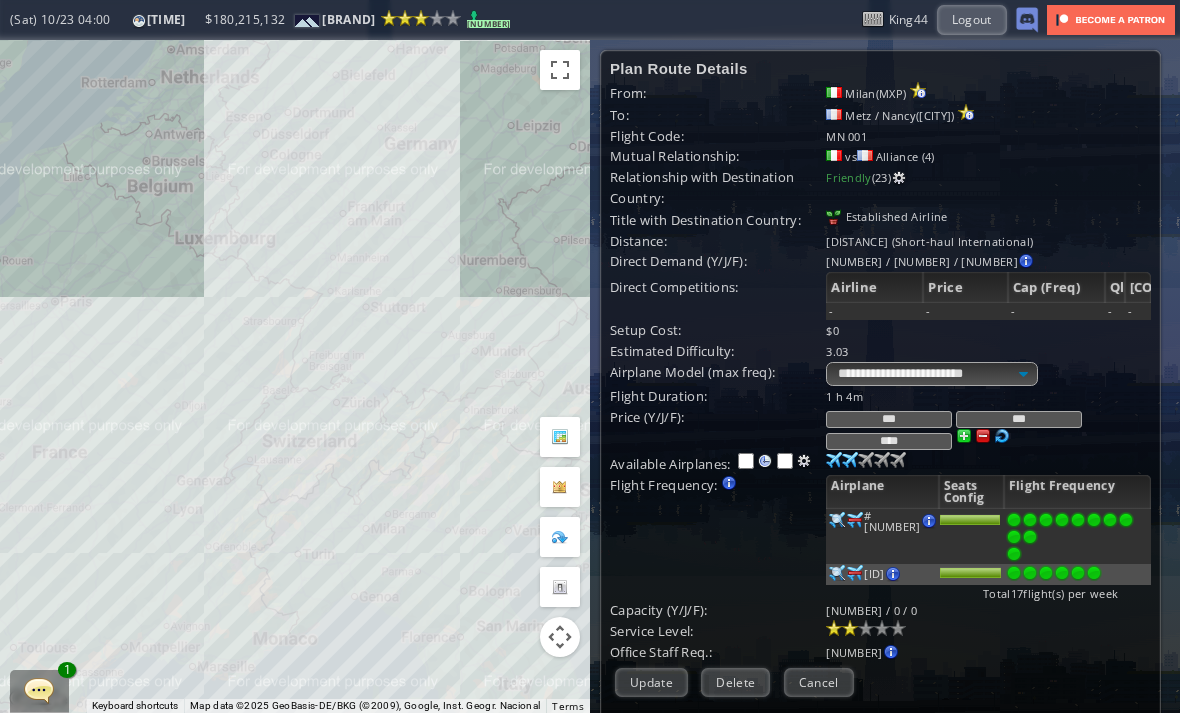click on "Update" at bounding box center (651, 682) 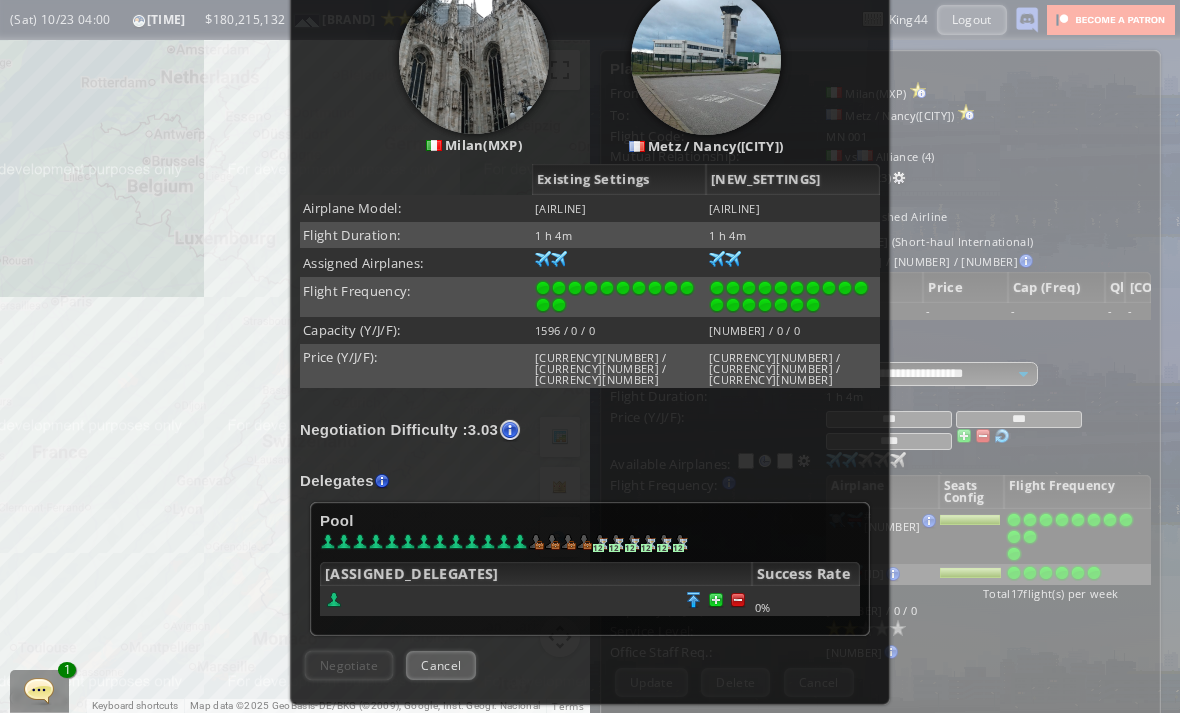 scroll, scrollTop: 255, scrollLeft: 0, axis: vertical 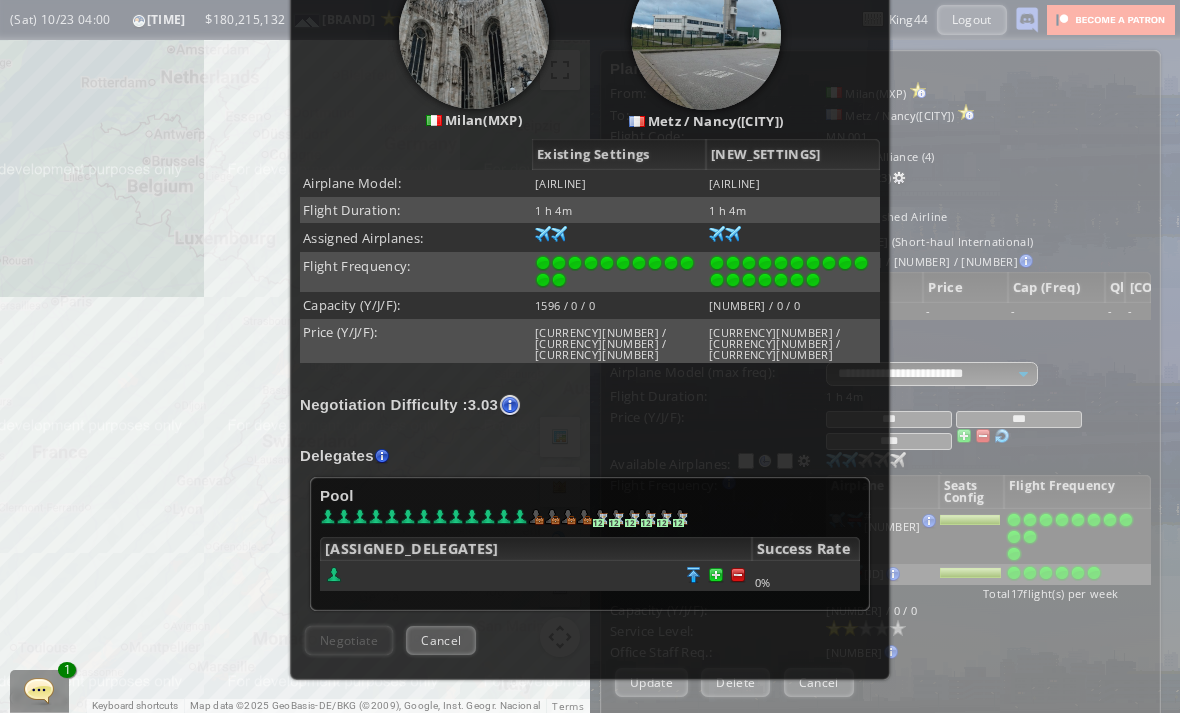 click at bounding box center [738, 575] 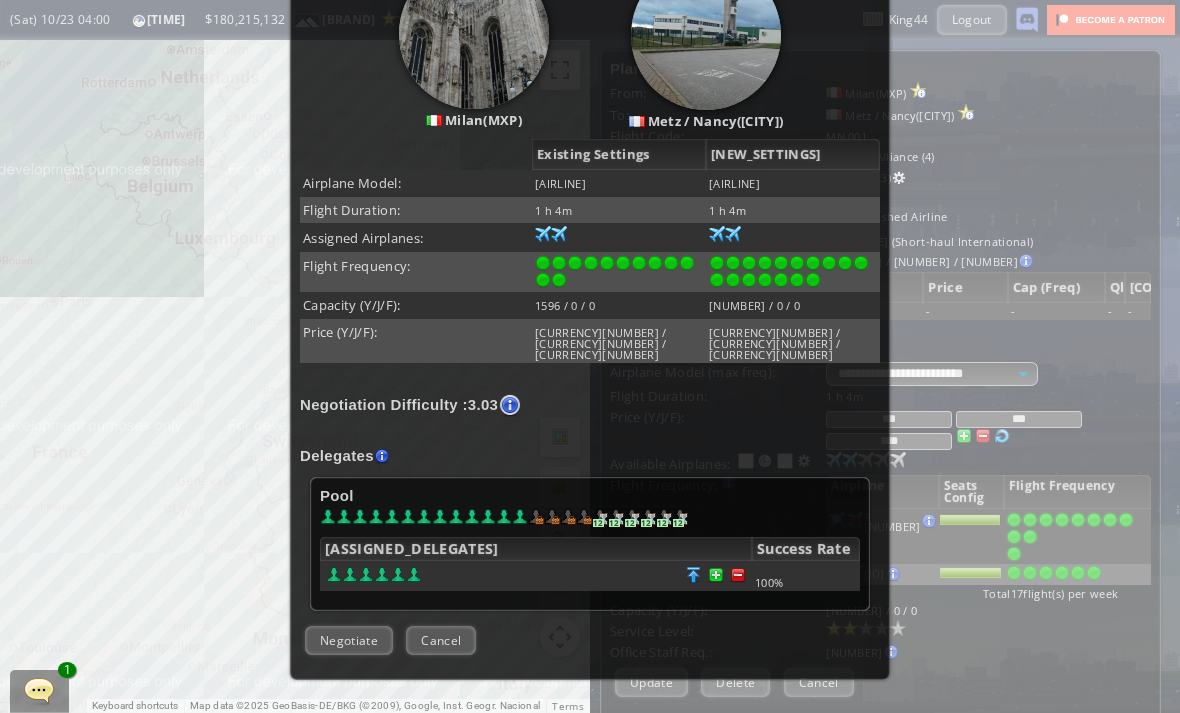 click on "Negotiate" at bounding box center [349, 640] 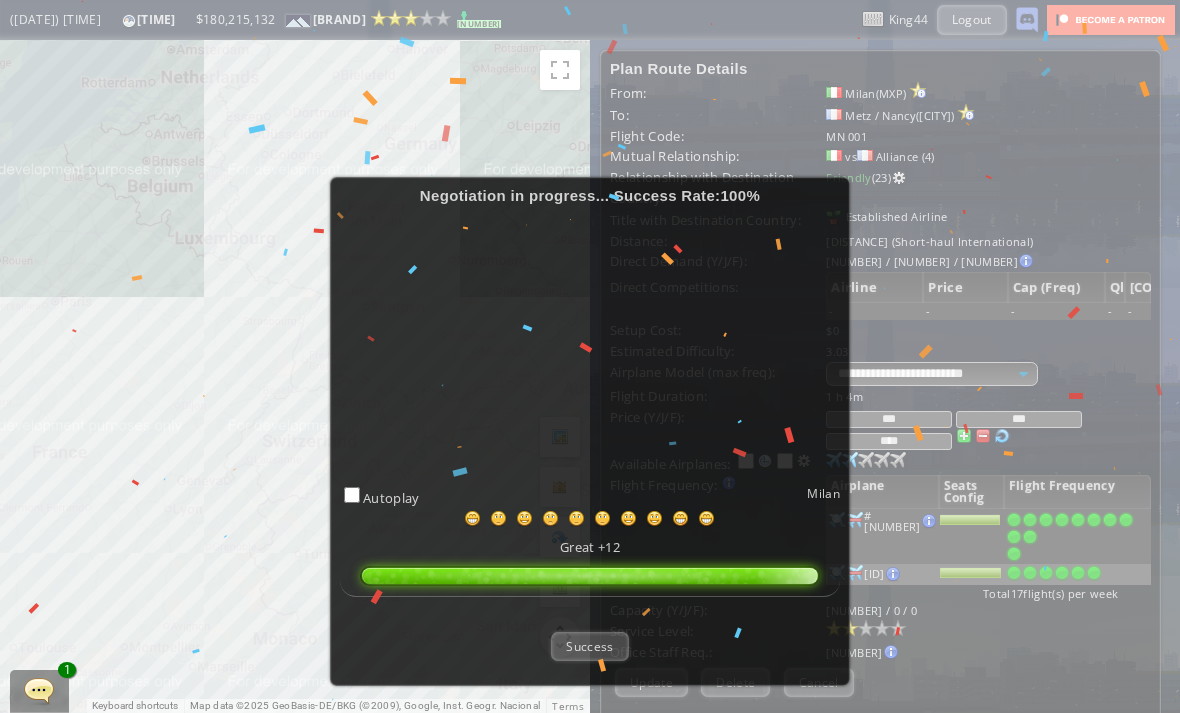 click on "Success" at bounding box center (589, 646) 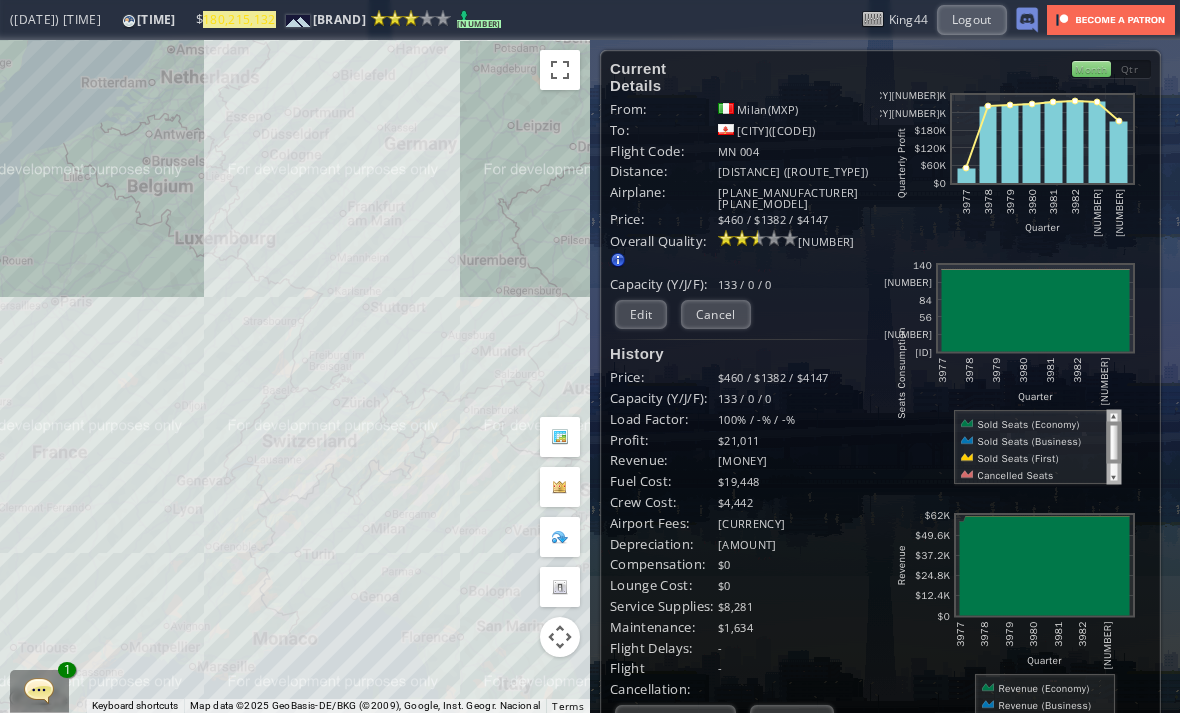 click on "Edit" at bounding box center [641, 314] 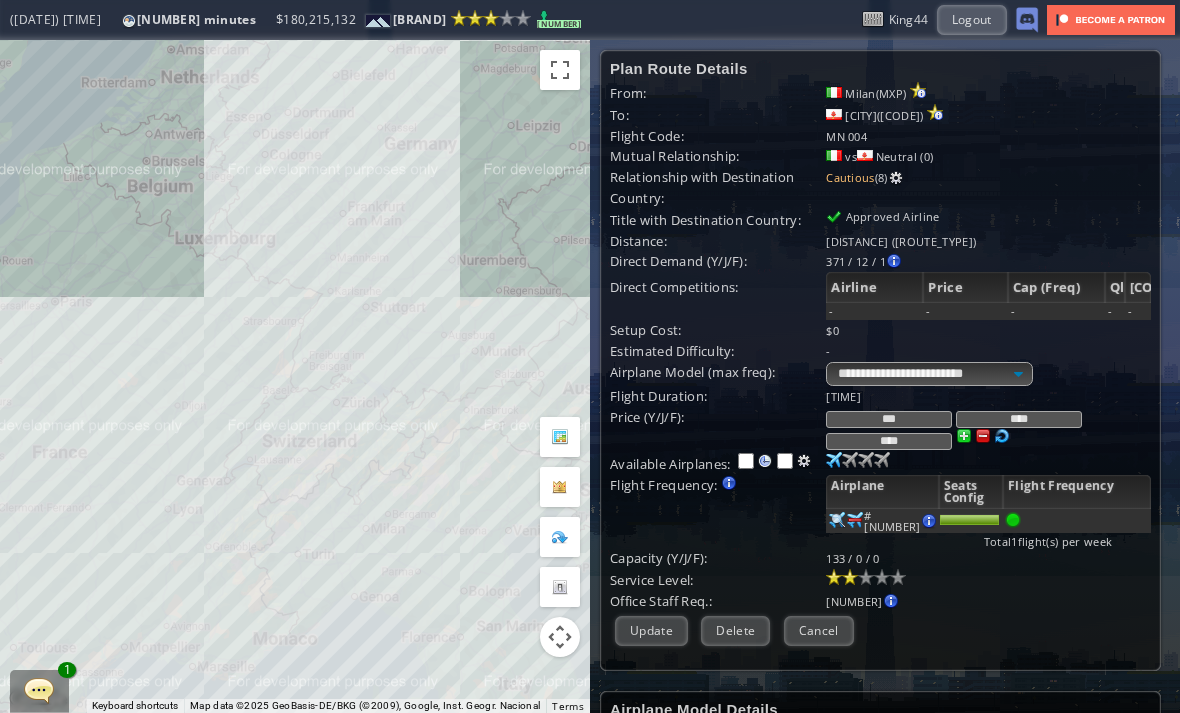 click at bounding box center [834, 460] 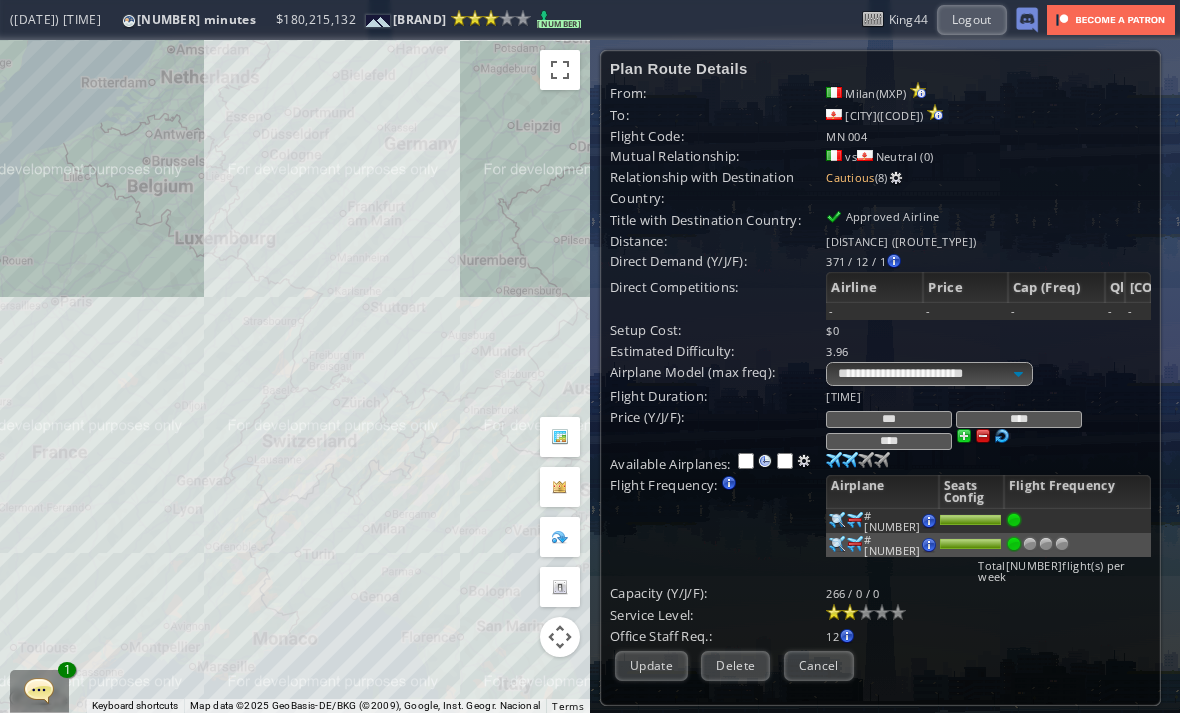 click at bounding box center (1030, 544) 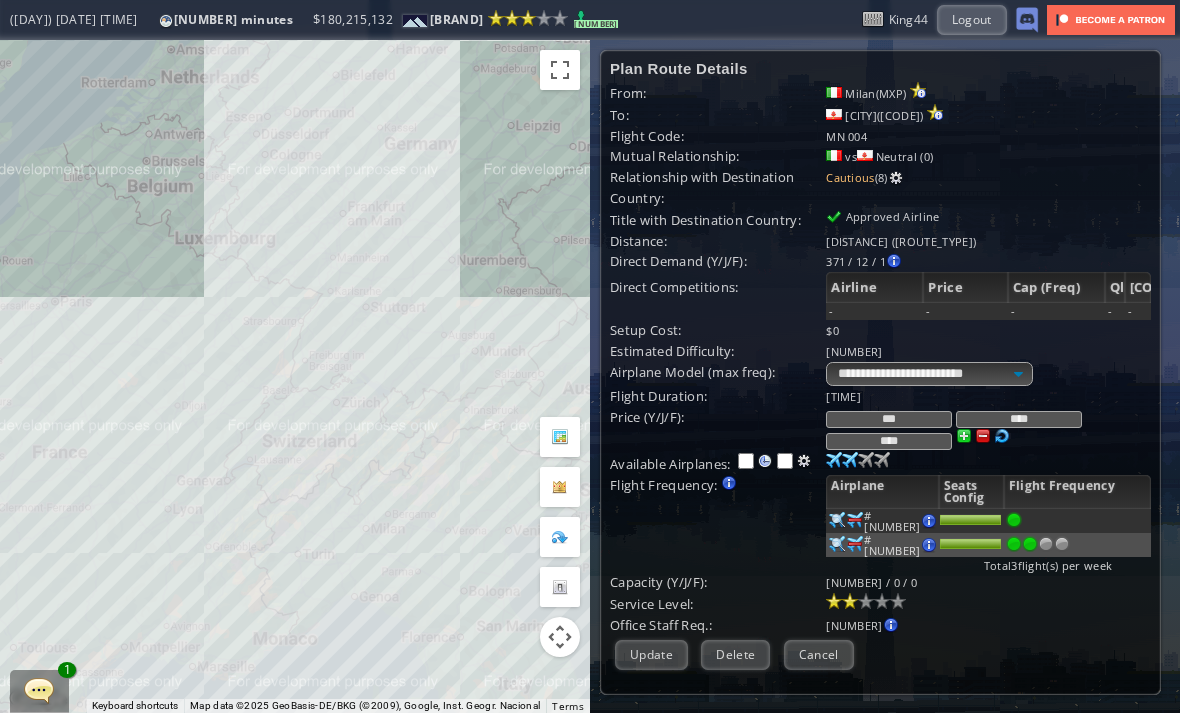 click at bounding box center (1030, 544) 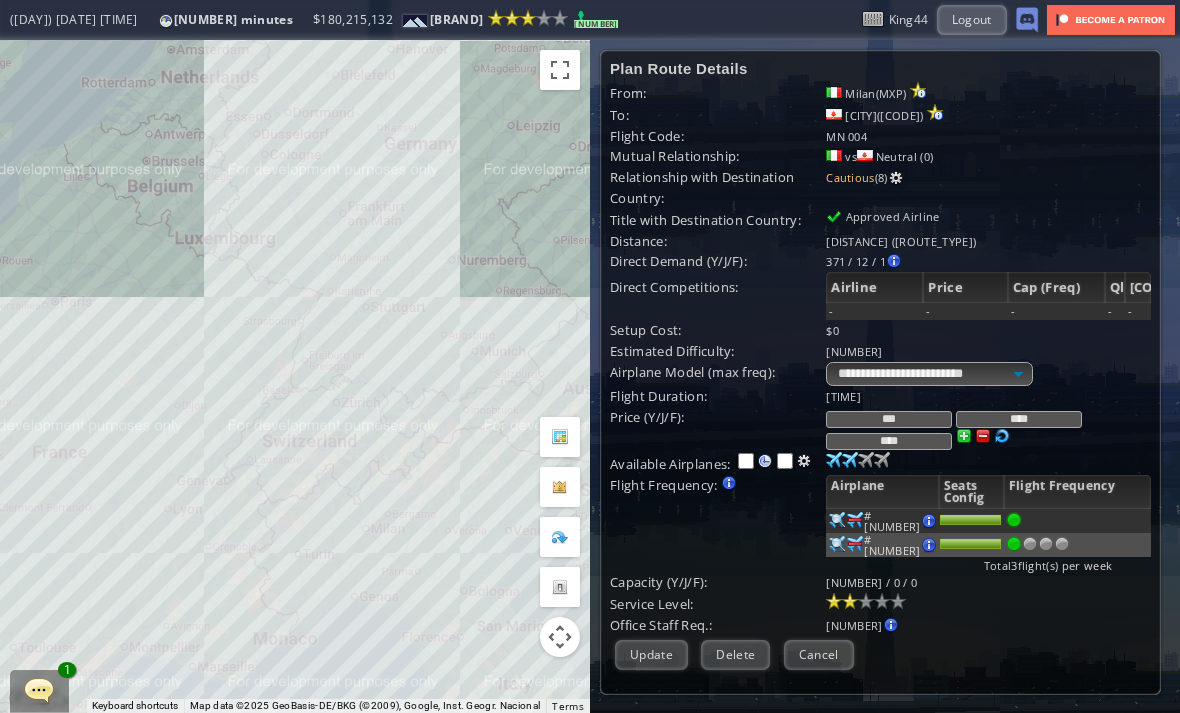 click at bounding box center (1014, 520) 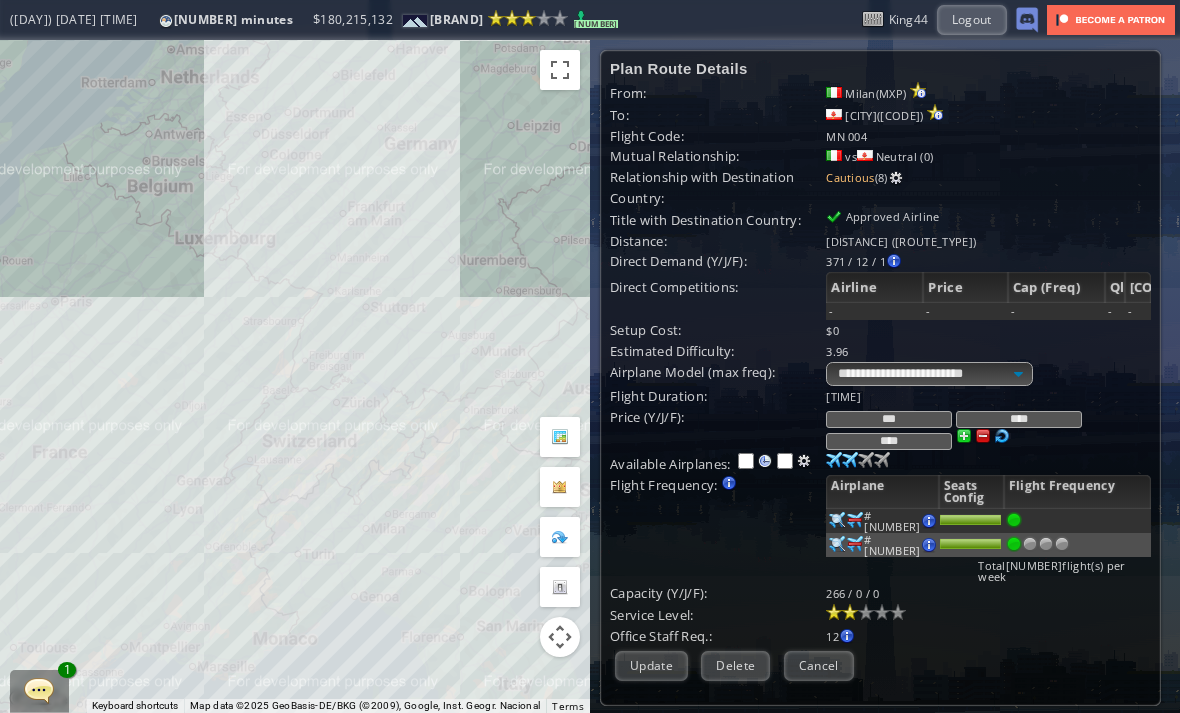 click on "Update" at bounding box center [651, 665] 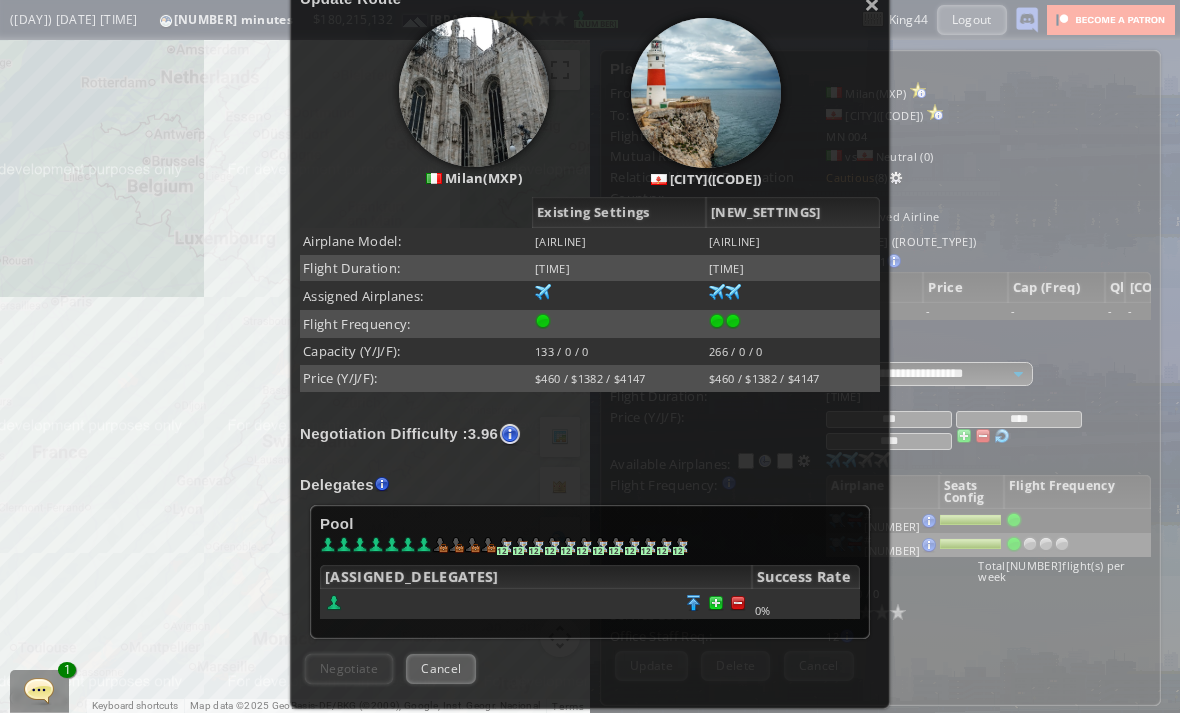 scroll, scrollTop: 214, scrollLeft: 0, axis: vertical 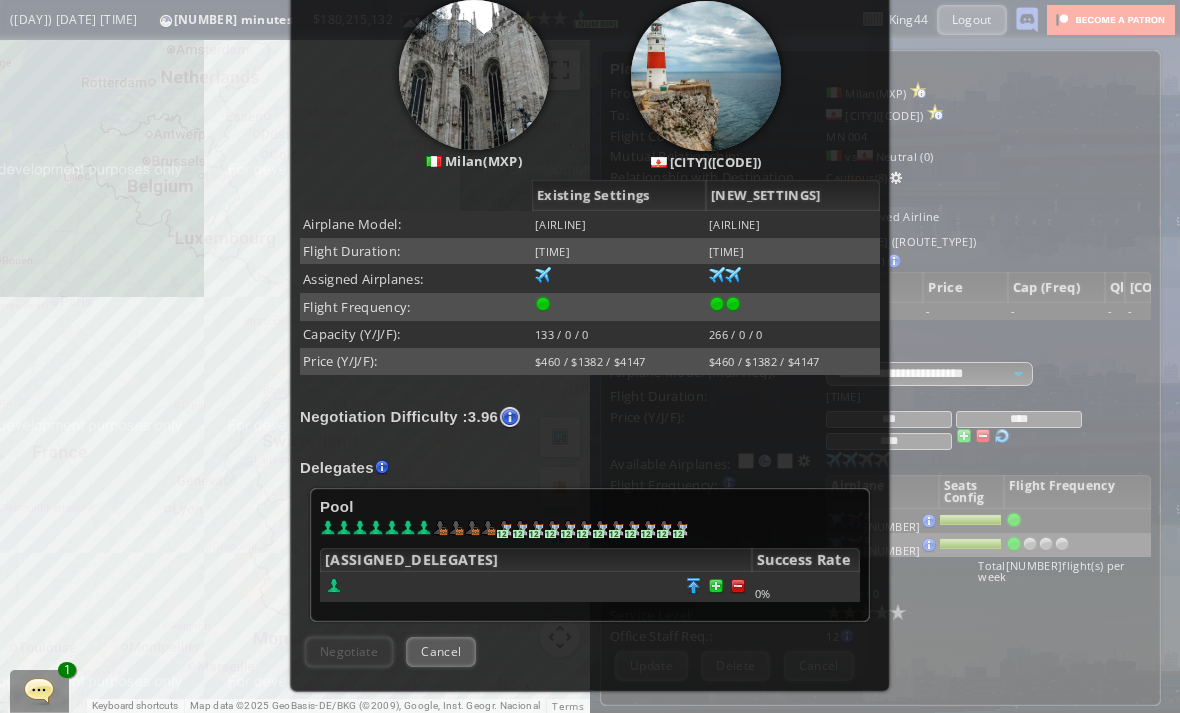 click at bounding box center [694, 586] 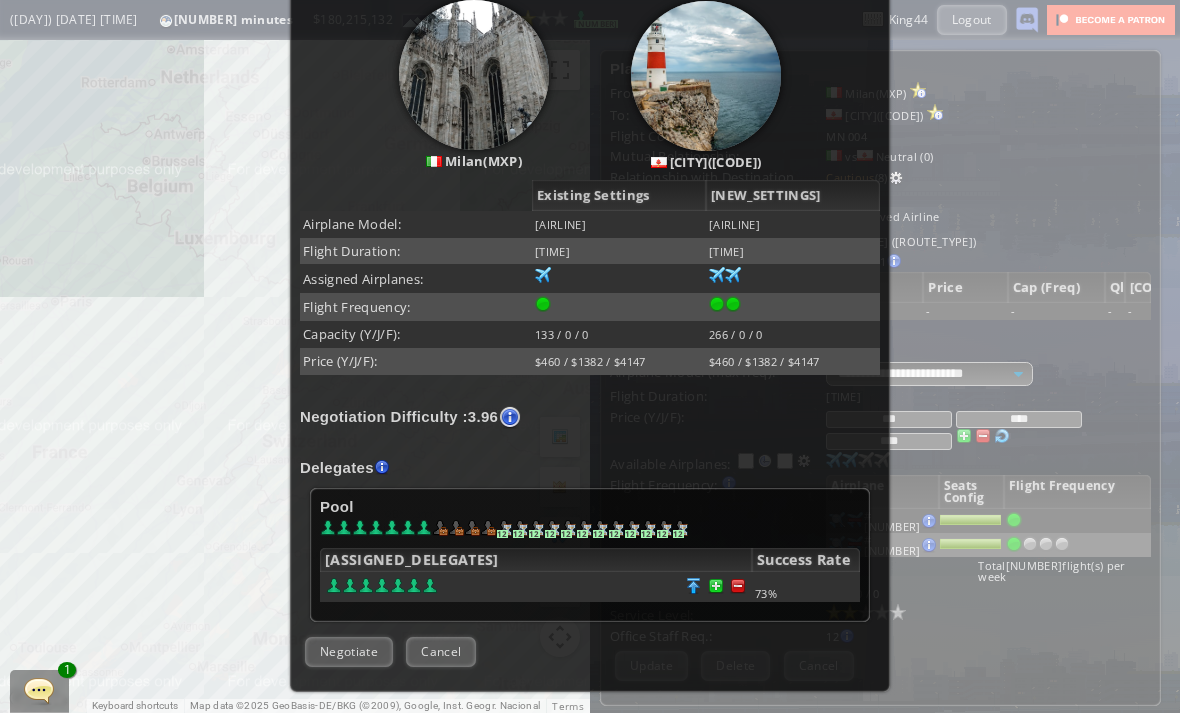 click on "Negotiate" at bounding box center (349, 651) 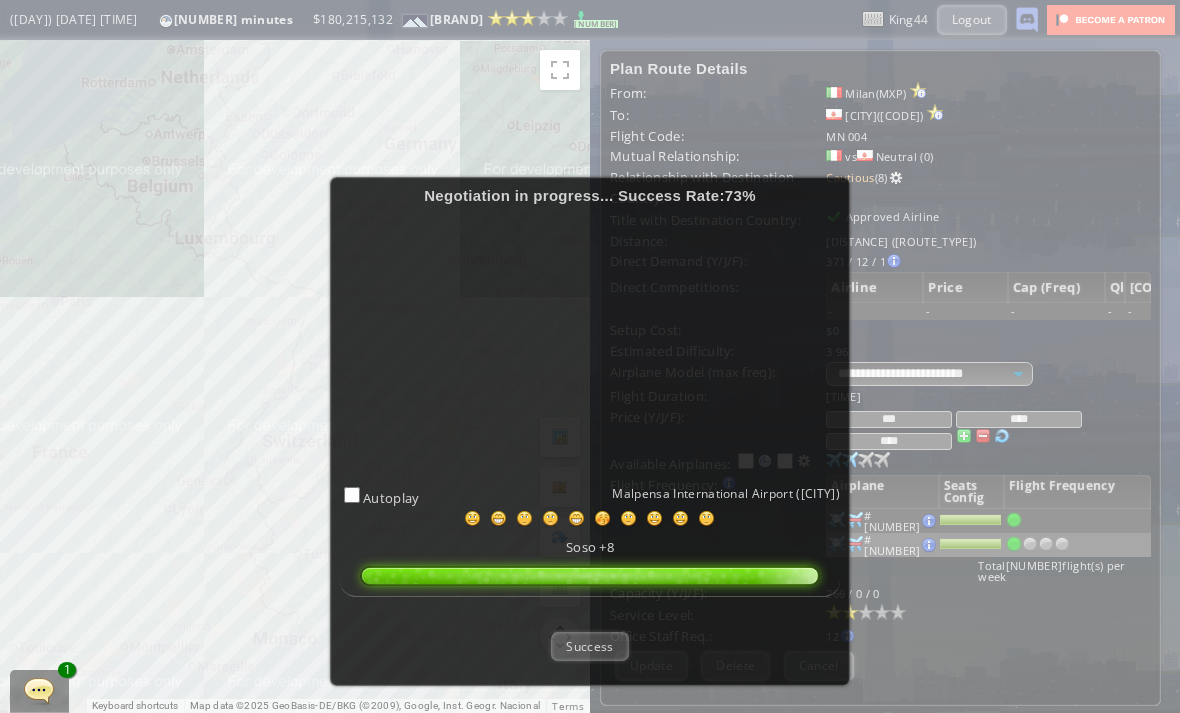 click on "Success" at bounding box center (589, 646) 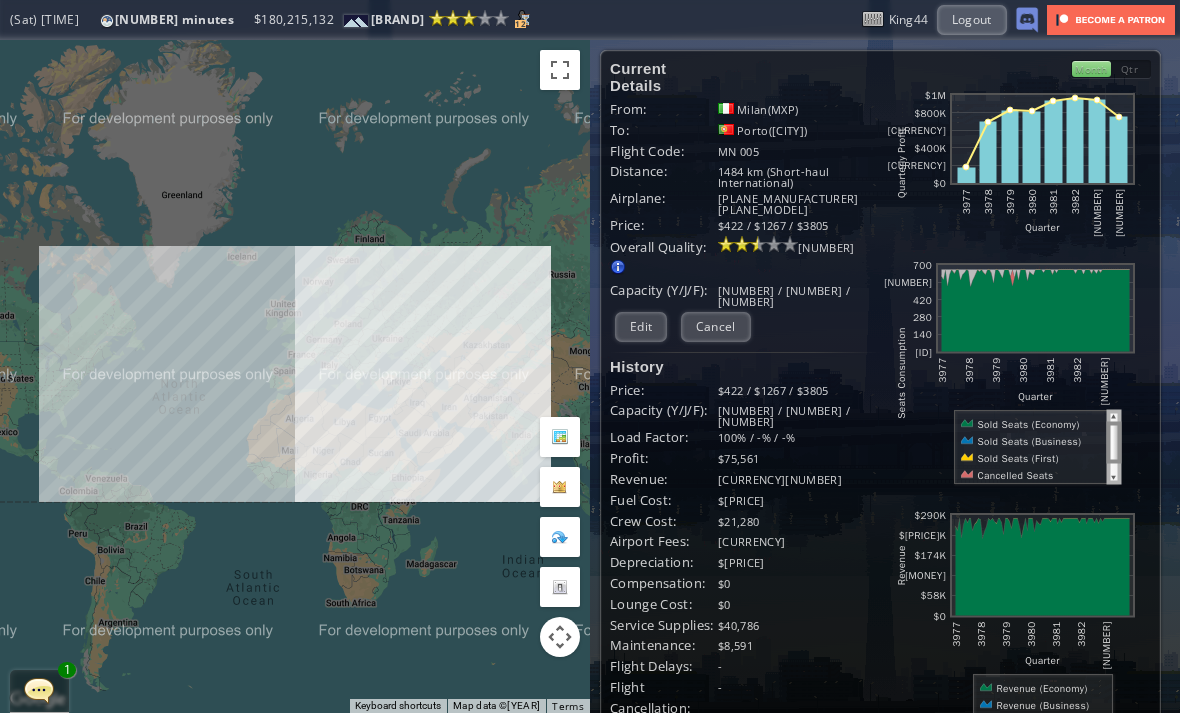 click at bounding box center [39, 690] 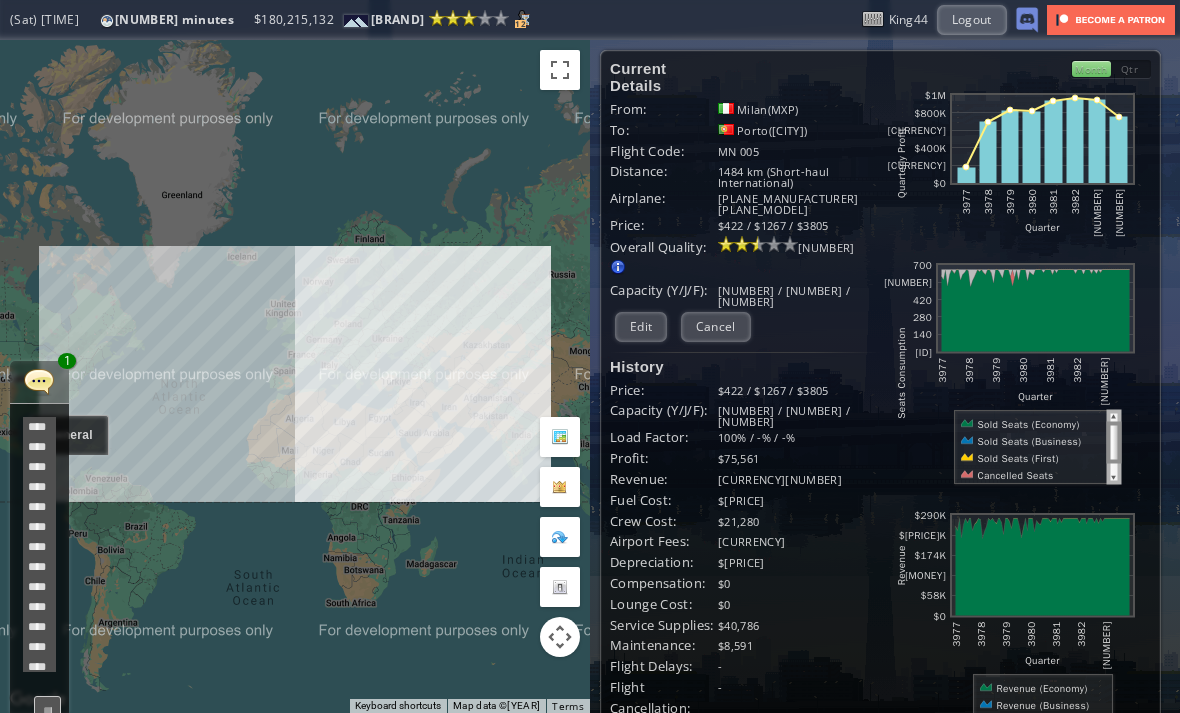 scroll, scrollTop: 598, scrollLeft: 0, axis: vertical 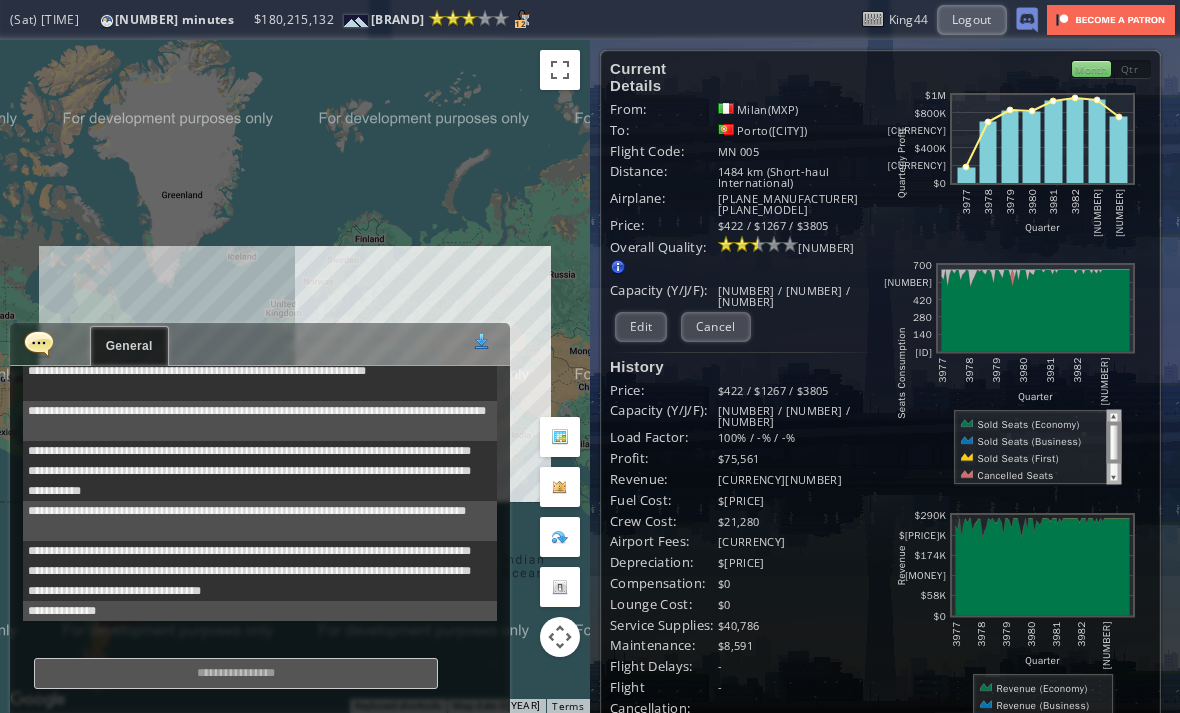 click at bounding box center [39, 343] 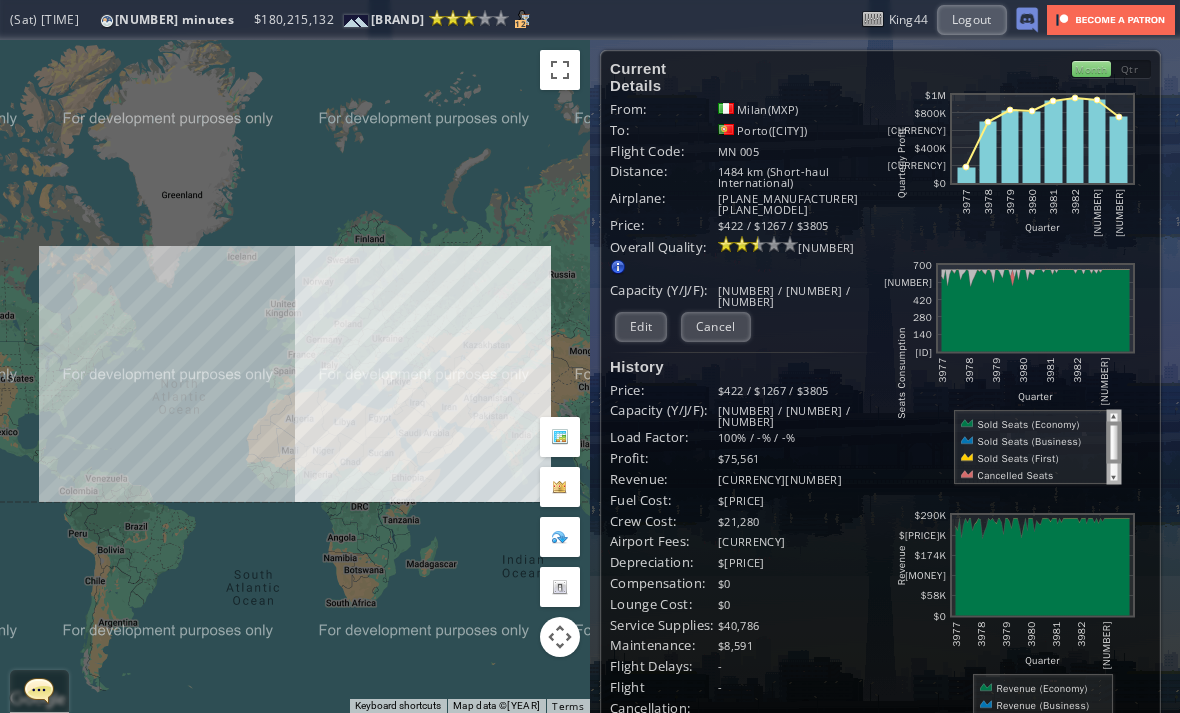 click on "Logout" at bounding box center (972, 19) 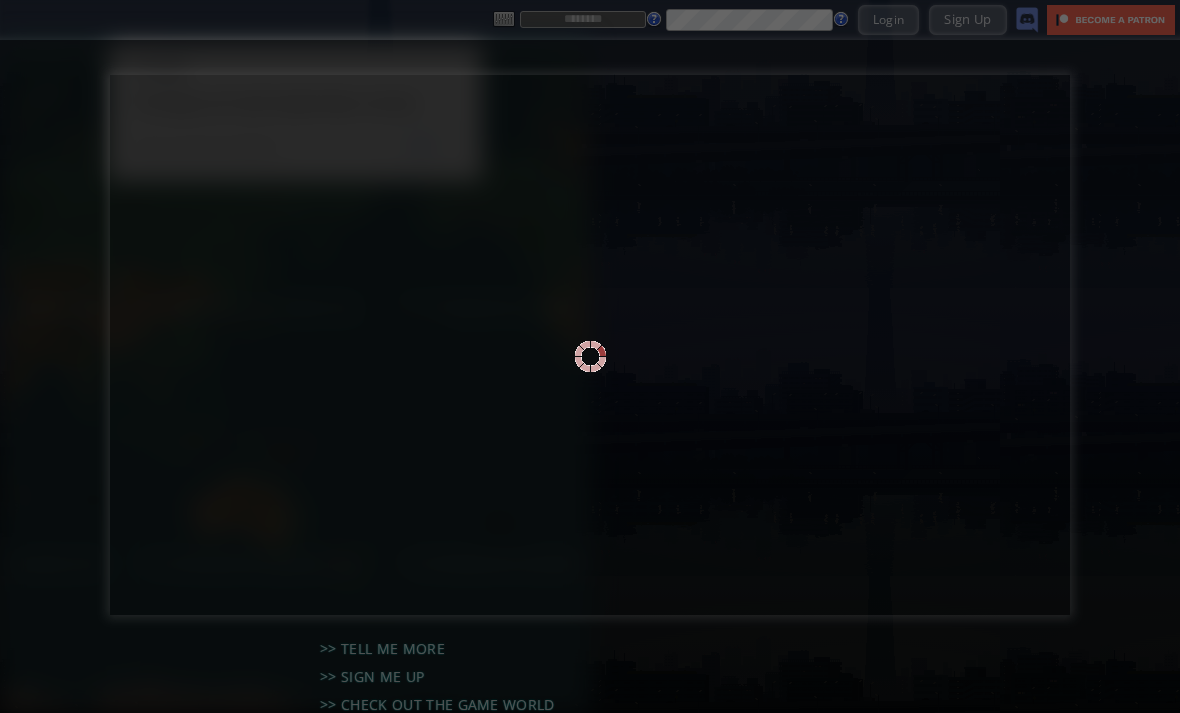 scroll, scrollTop: 0, scrollLeft: 0, axis: both 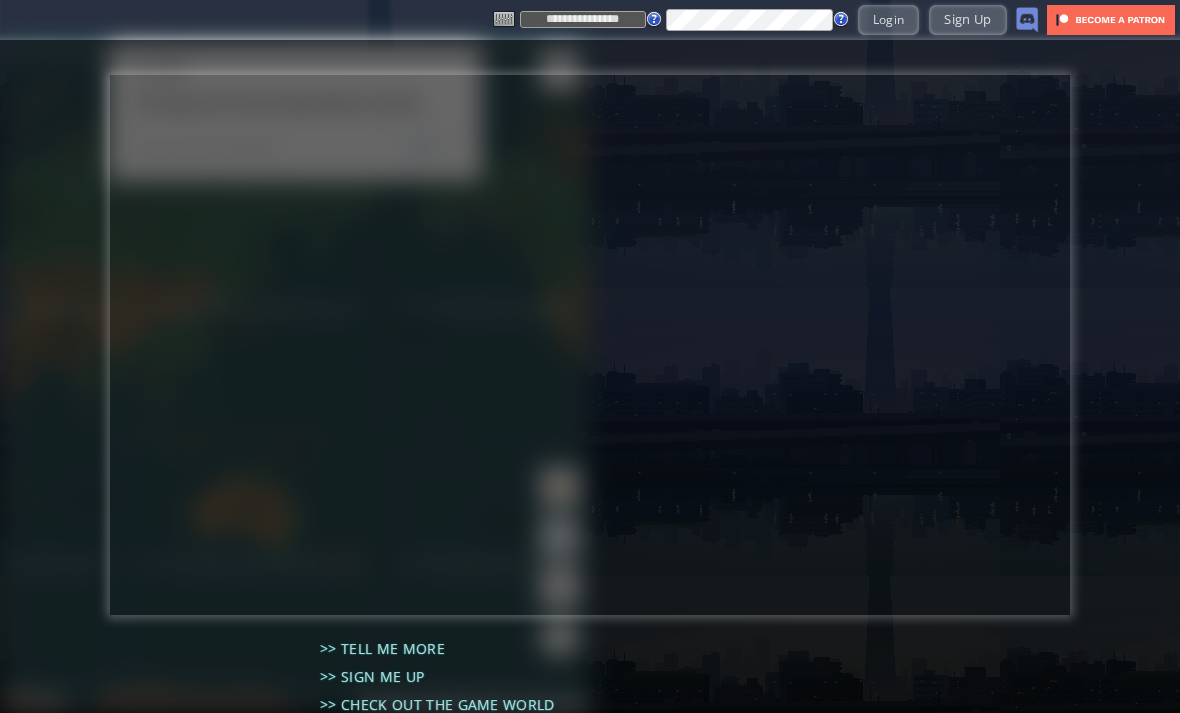 click on "Login" at bounding box center (889, 19) 